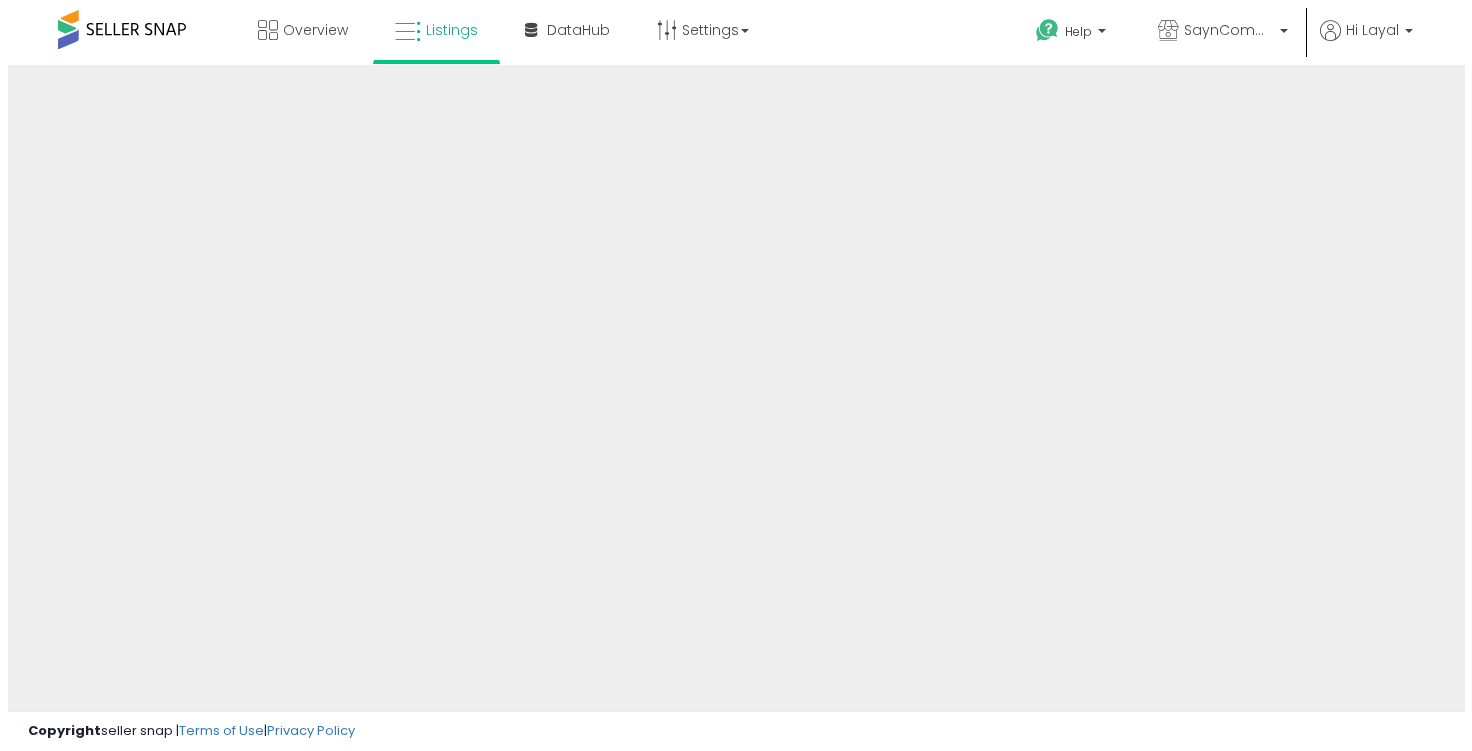 scroll, scrollTop: 0, scrollLeft: 0, axis: both 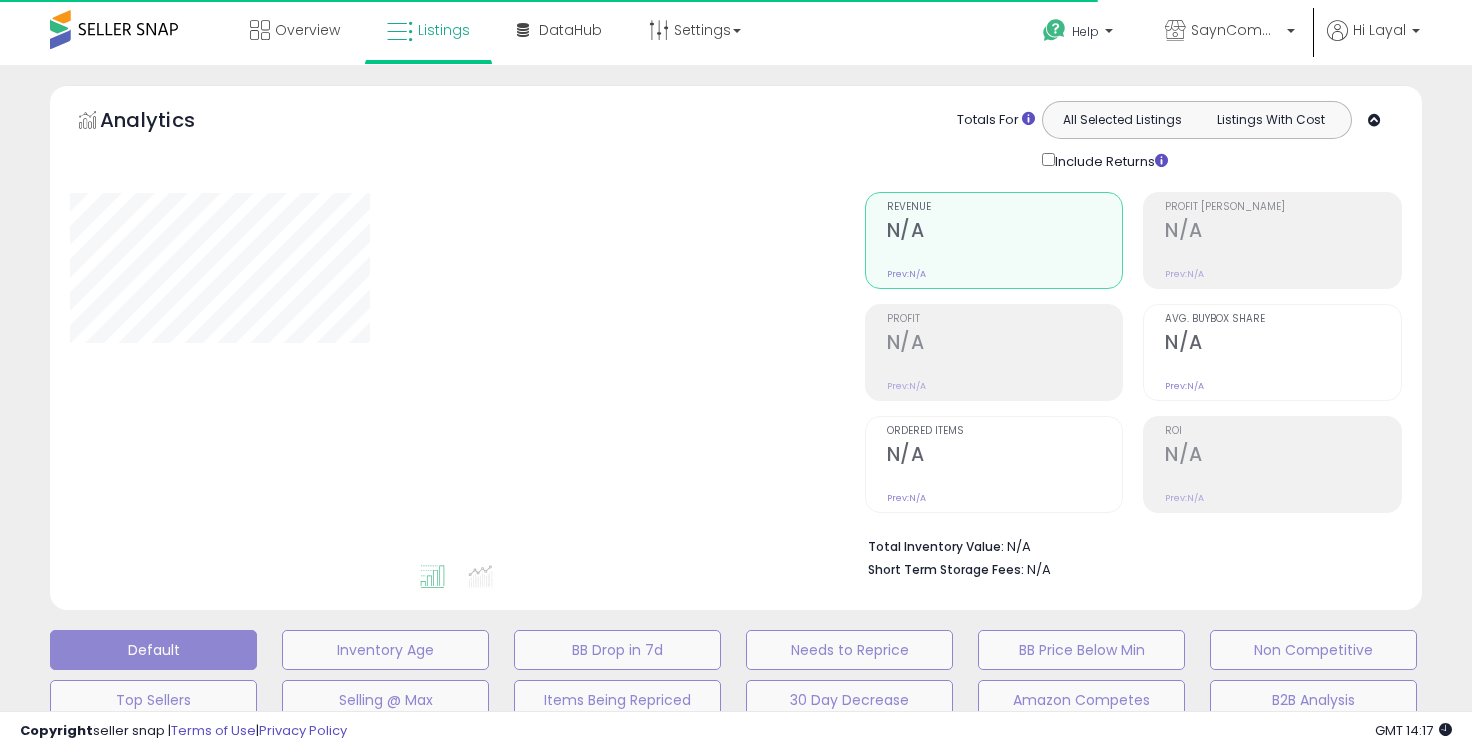 type on "**********" 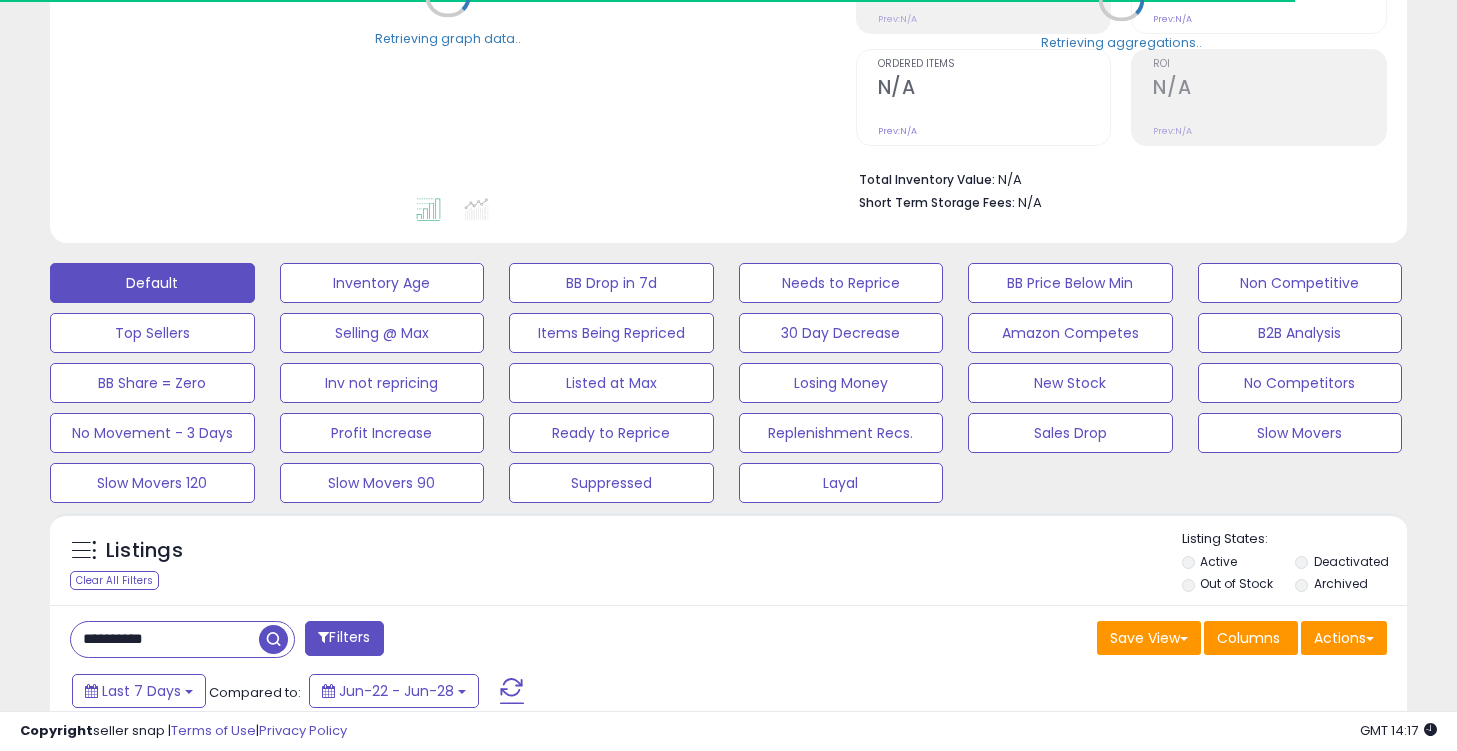 scroll, scrollTop: 668, scrollLeft: 0, axis: vertical 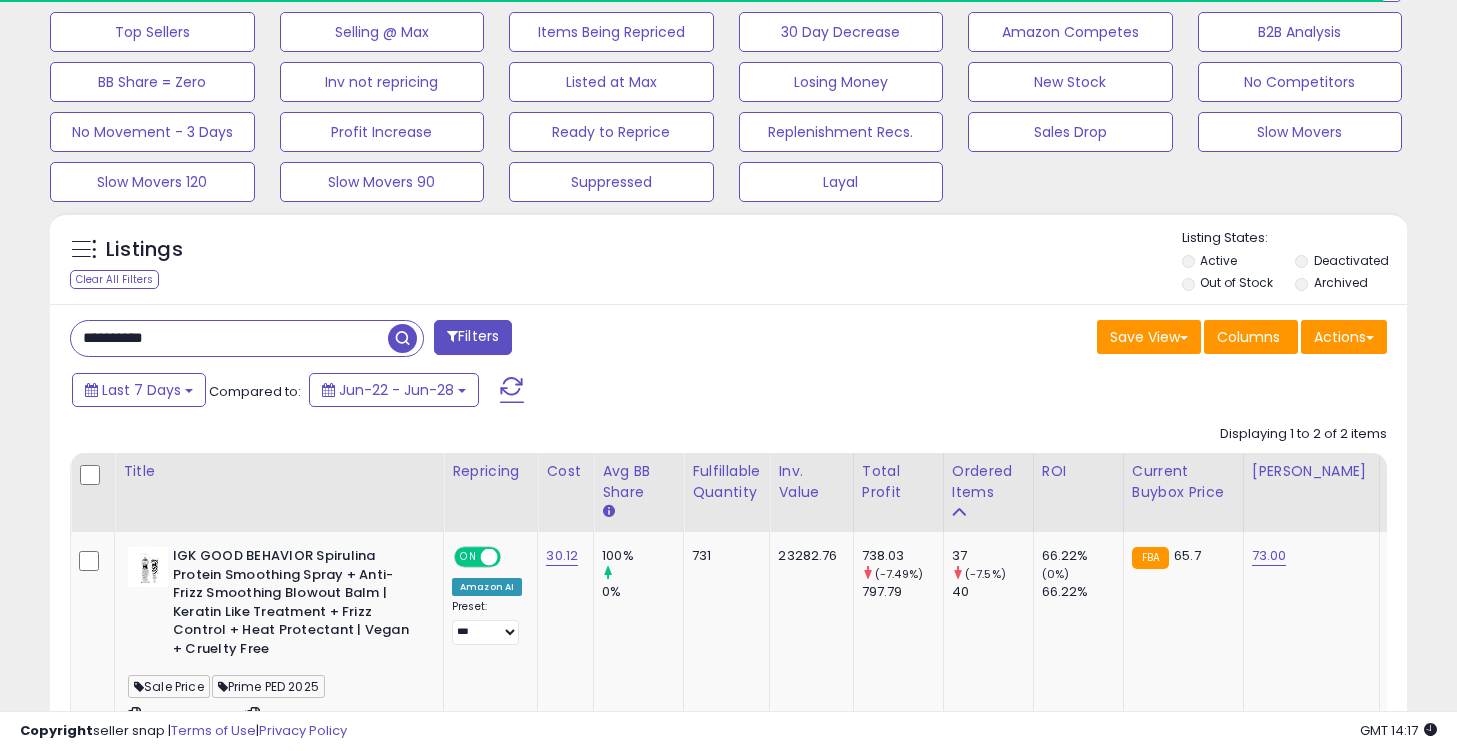 click on "**********" at bounding box center [229, 338] 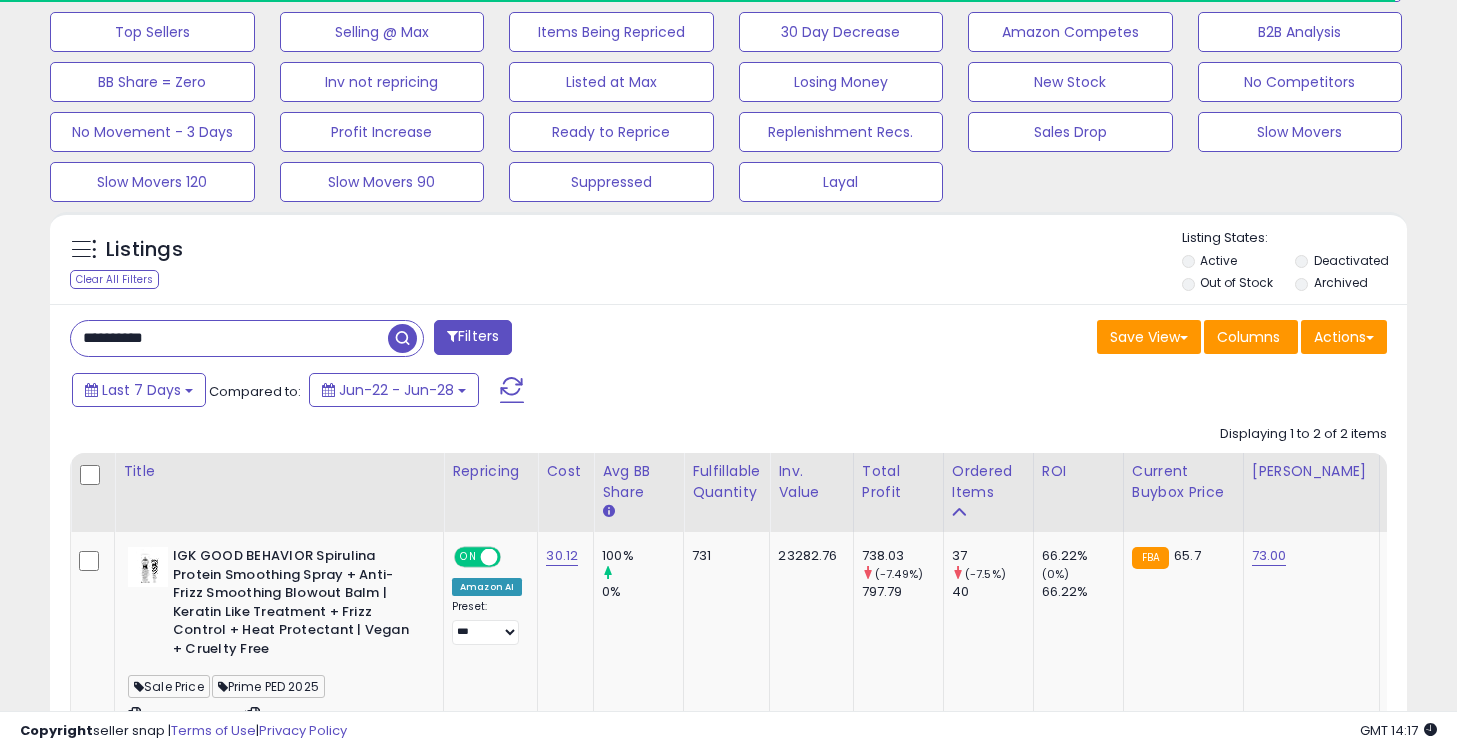 click on "**********" at bounding box center [229, 338] 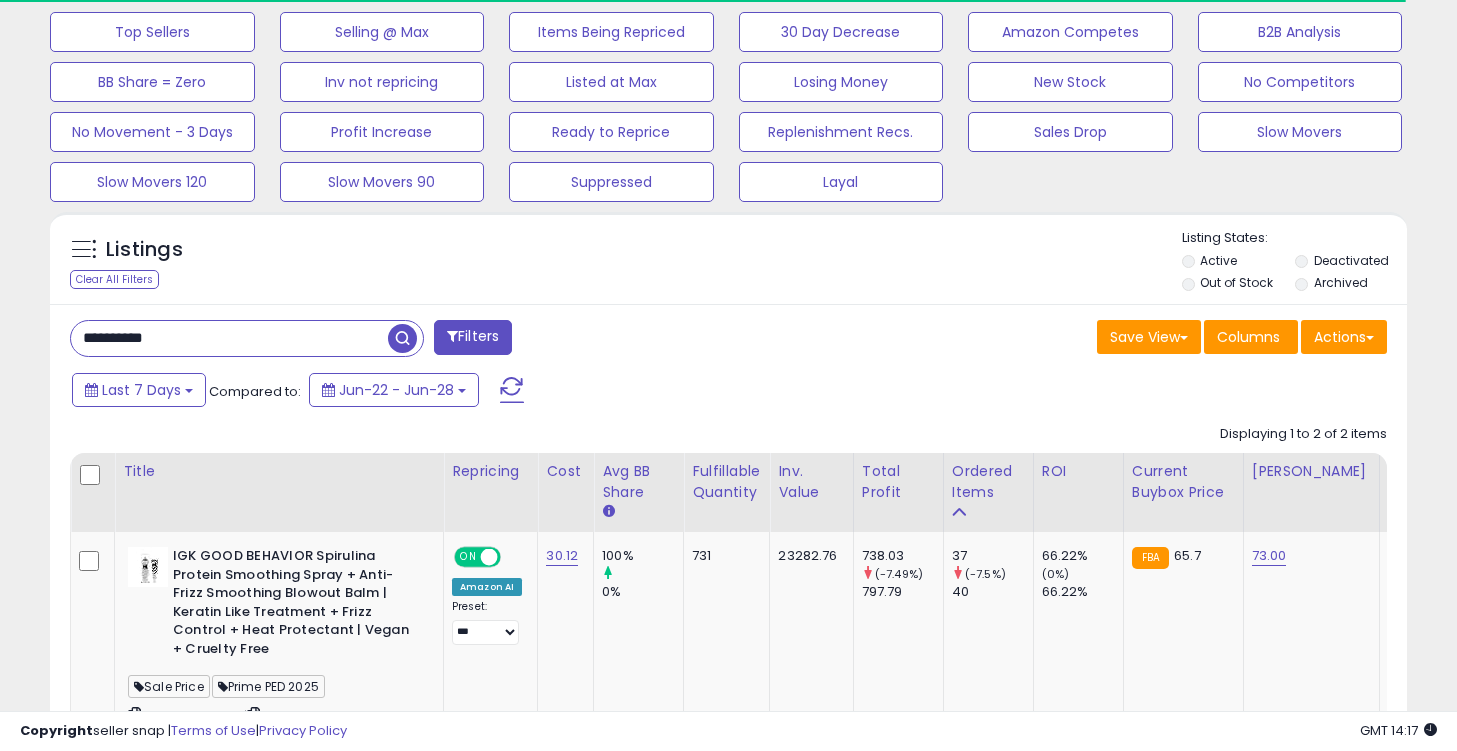 type on "**********" 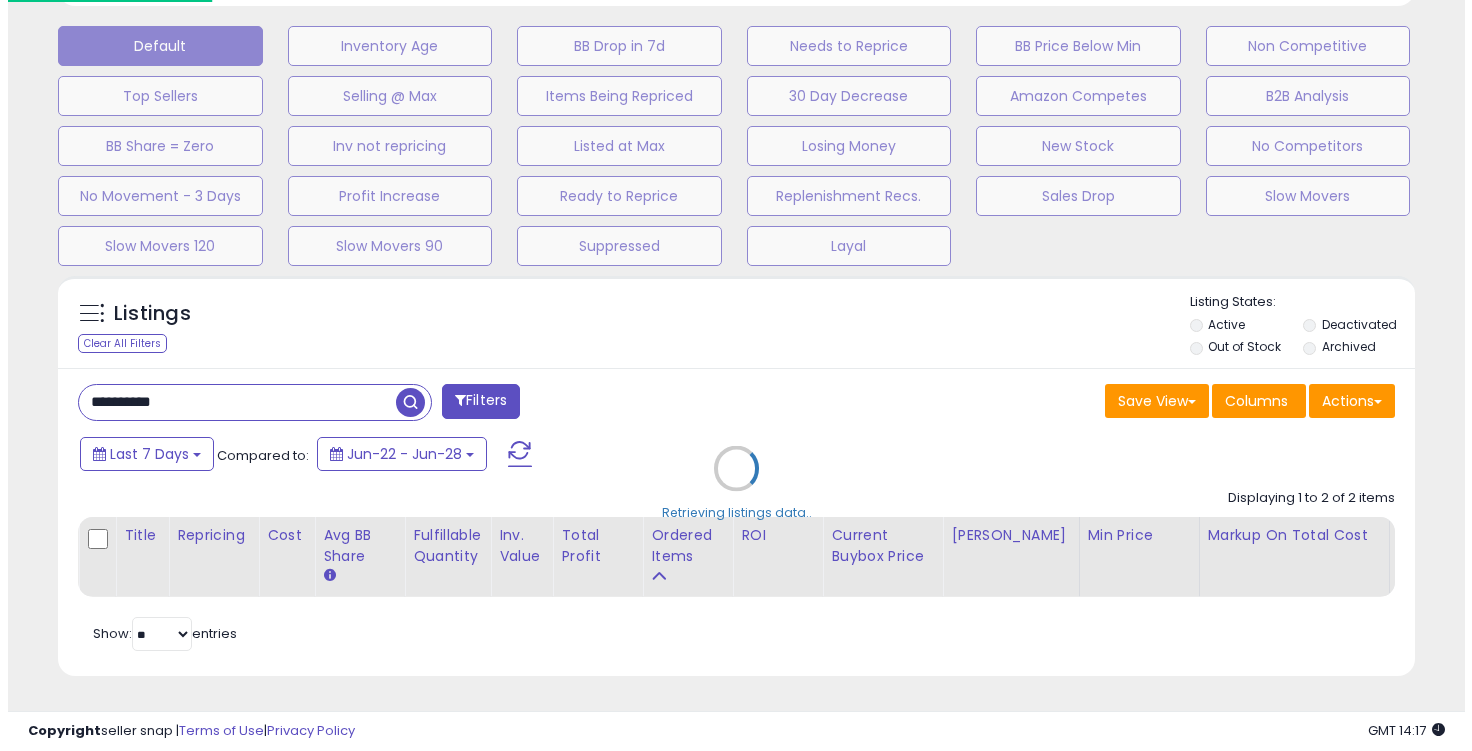 scroll, scrollTop: 619, scrollLeft: 0, axis: vertical 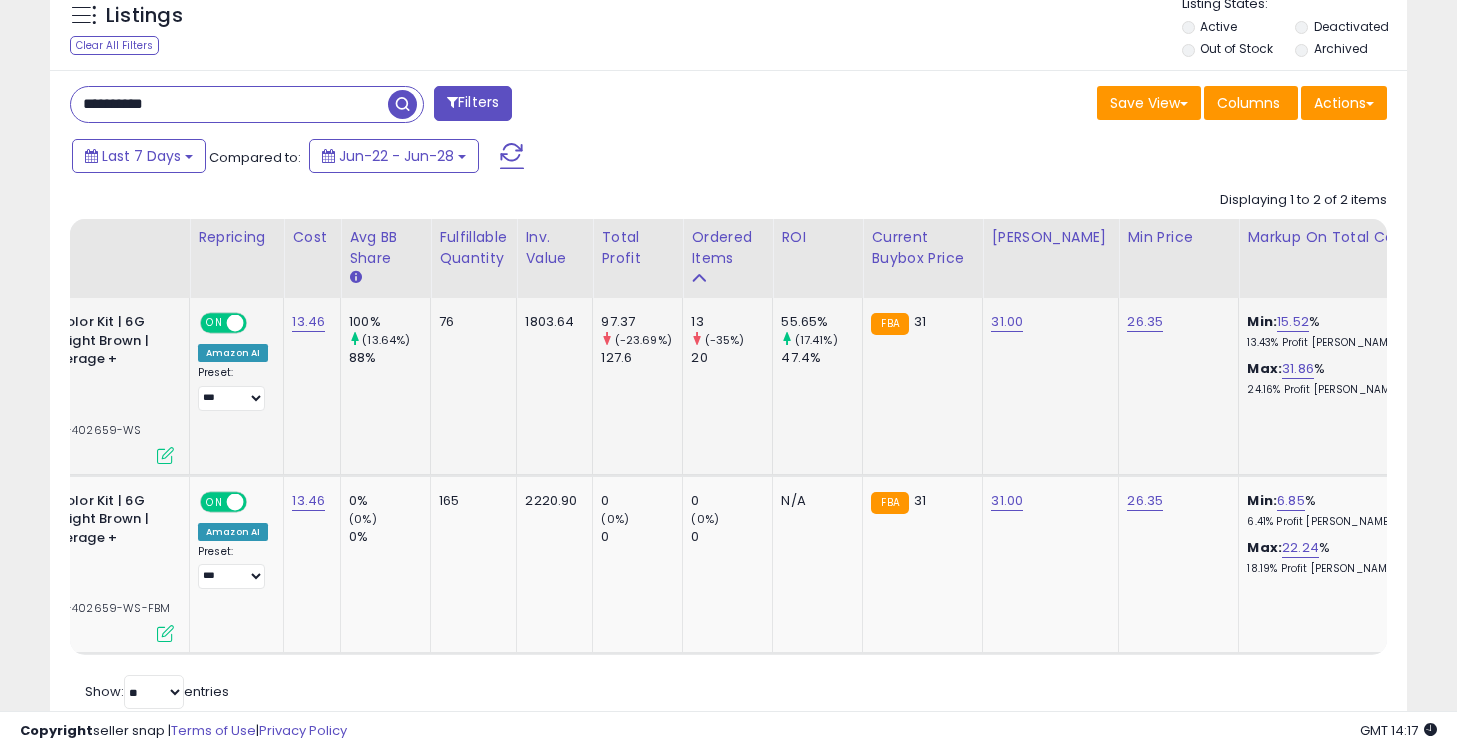 click on "Min:  15.52 %   13.43%  Profit [PERSON_NAME]:  31.86 %   24.16%  Profit [PERSON_NAME]" 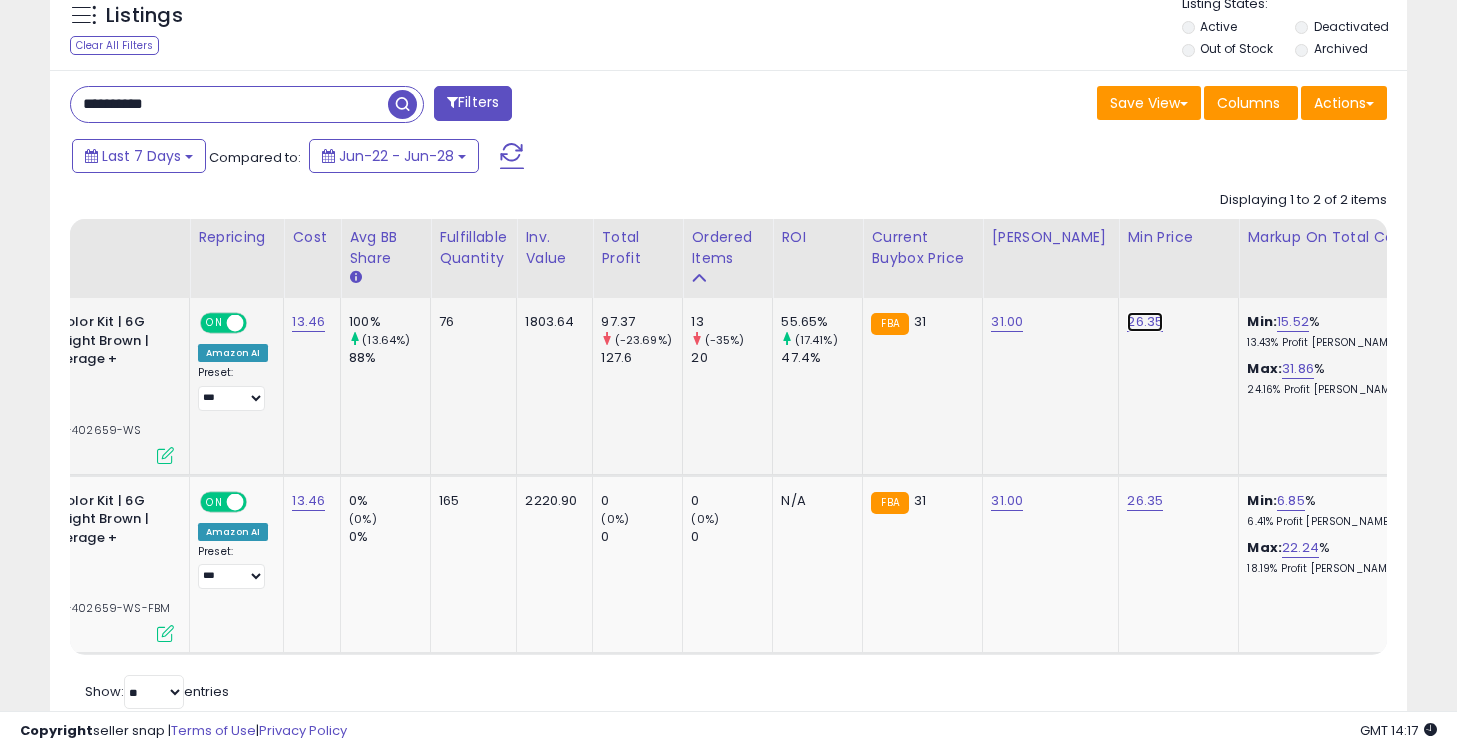 click on "26.35" at bounding box center [1145, 322] 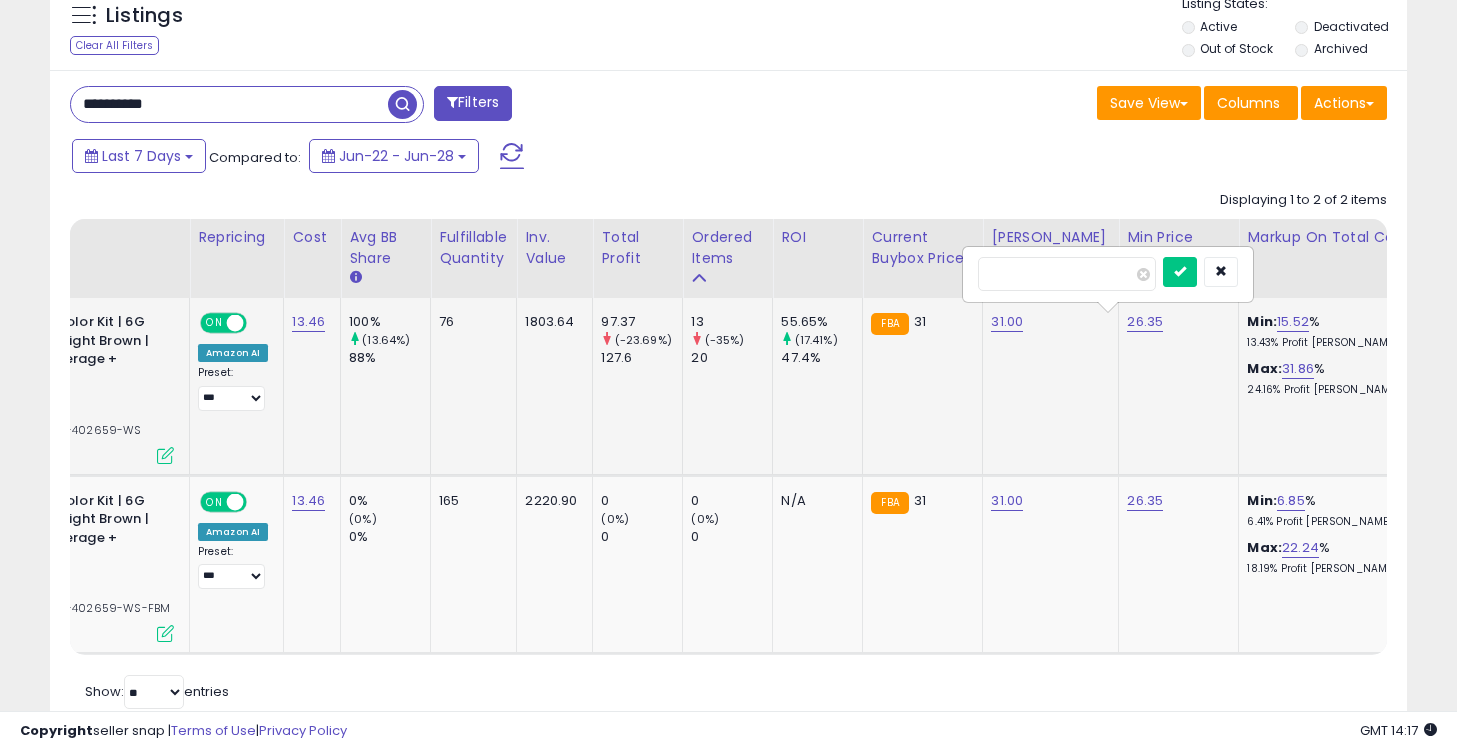 click on "*****" at bounding box center [1067, 274] 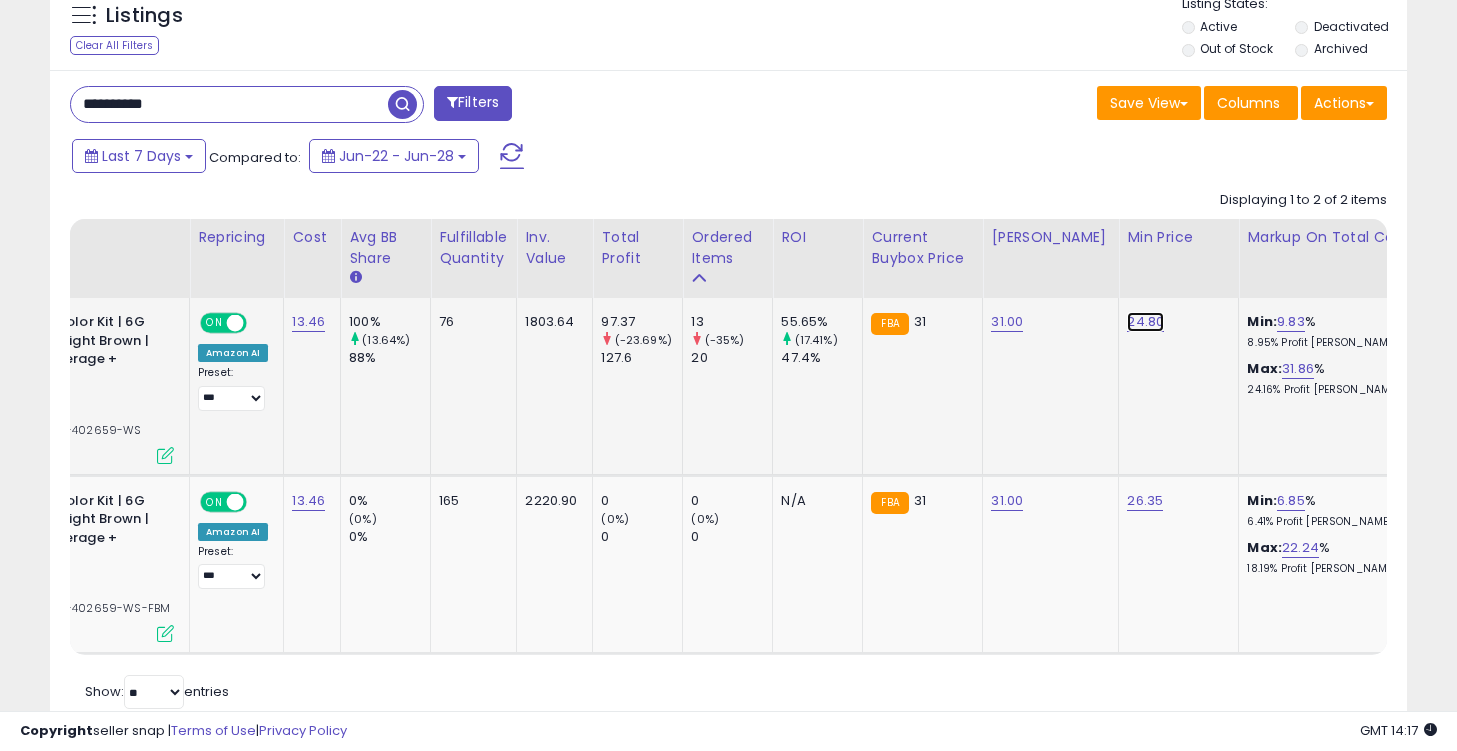 click on "24.80" at bounding box center (1145, 322) 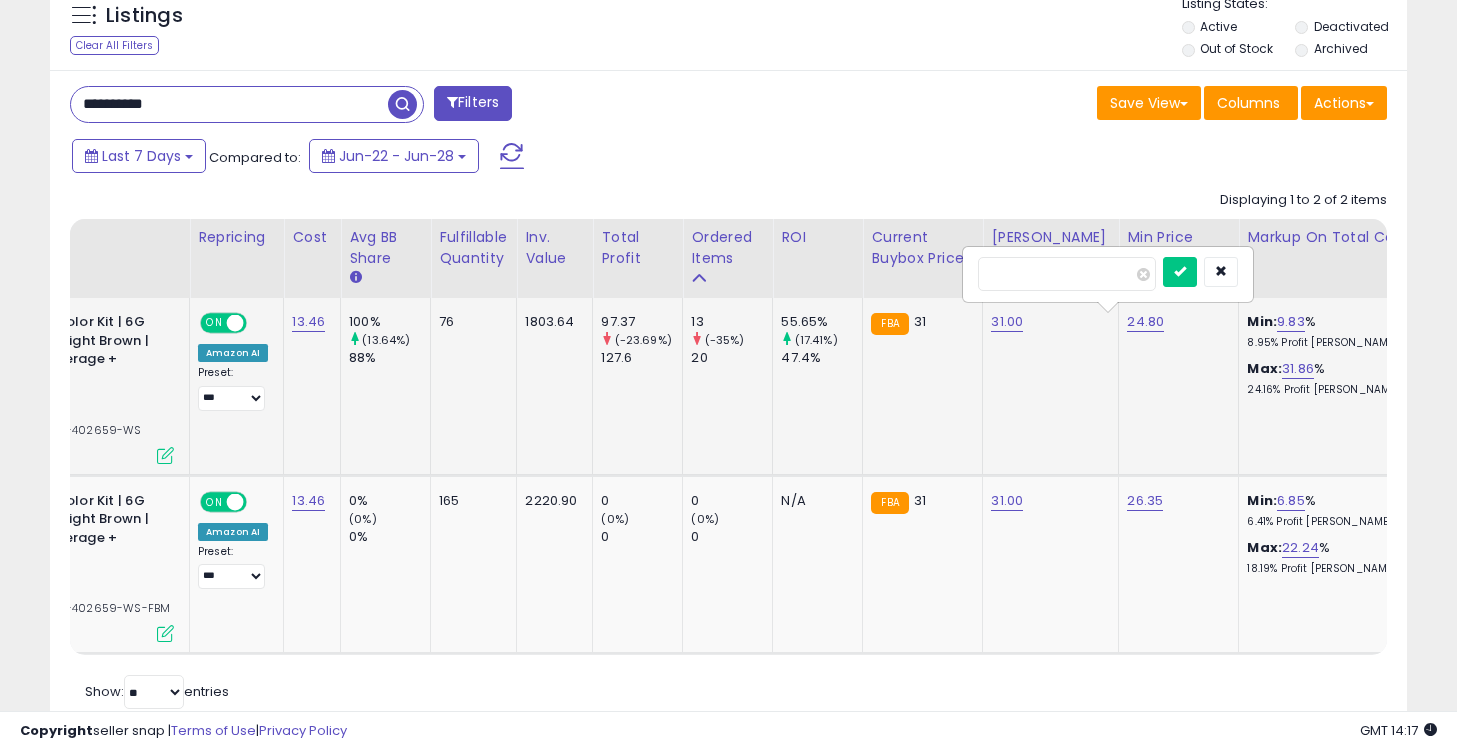 click on "*****" at bounding box center [1067, 274] 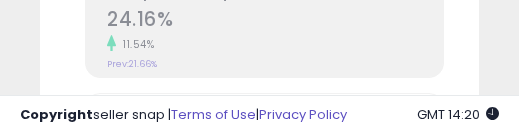scroll, scrollTop: 390, scrollLeft: 399, axis: both 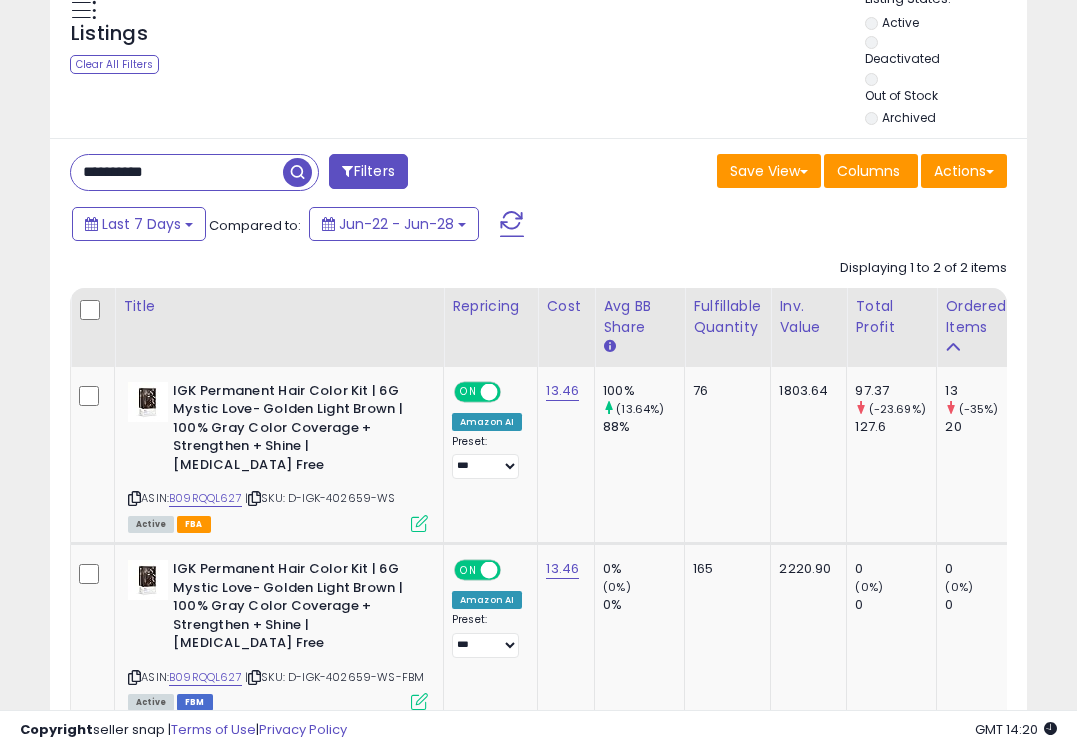 click on "**********" at bounding box center (177, 172) 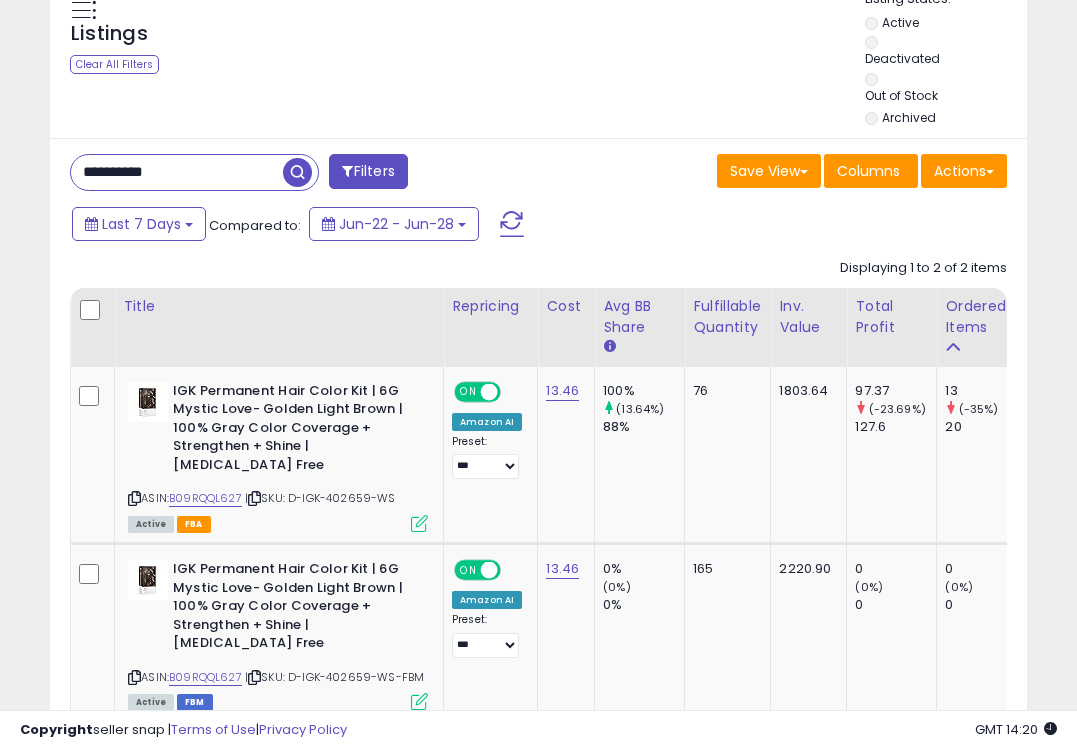 click on "**********" at bounding box center [177, 172] 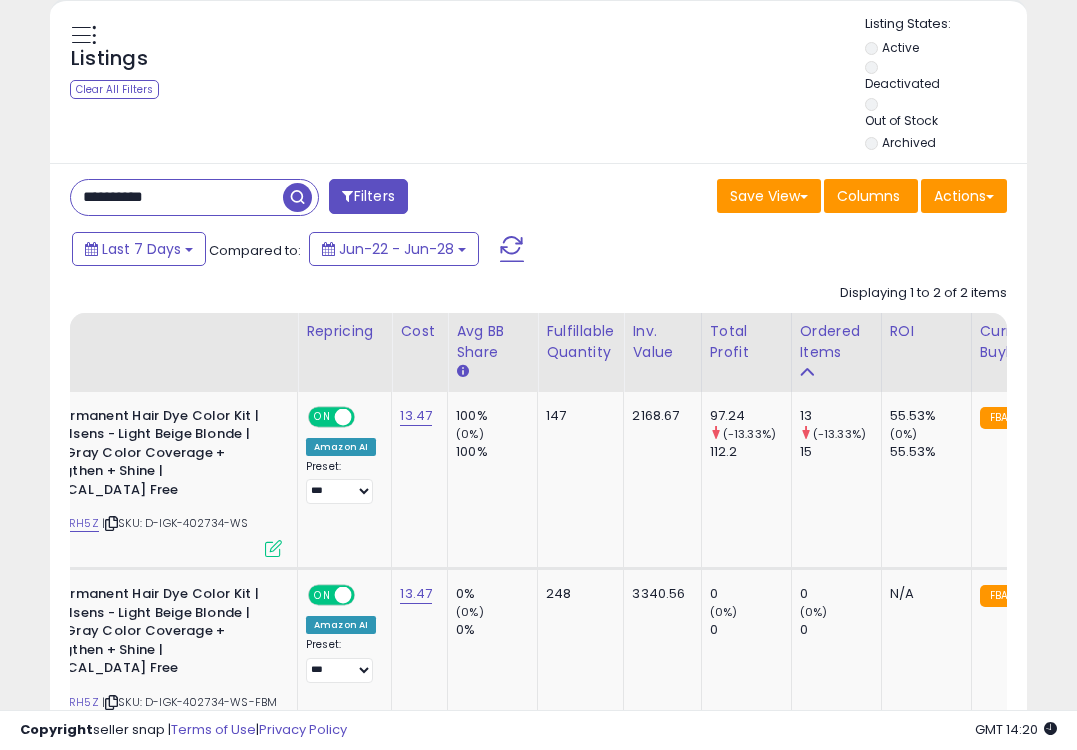 click on "**********" at bounding box center [177, 197] 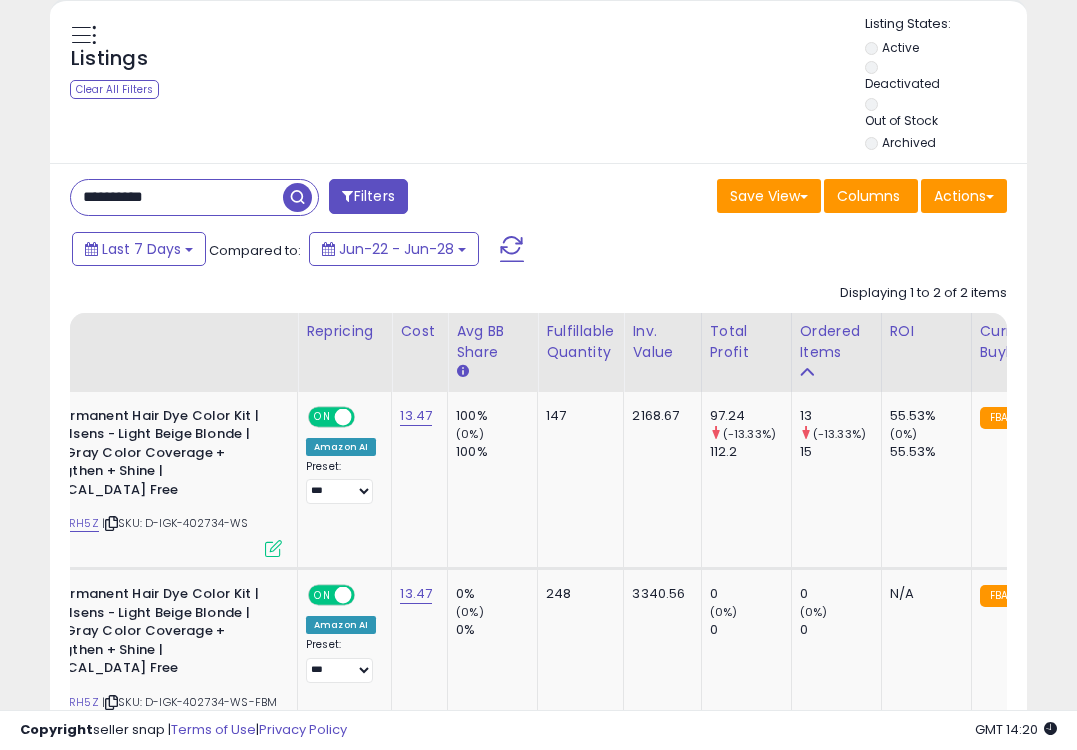 click on "**********" at bounding box center (177, 197) 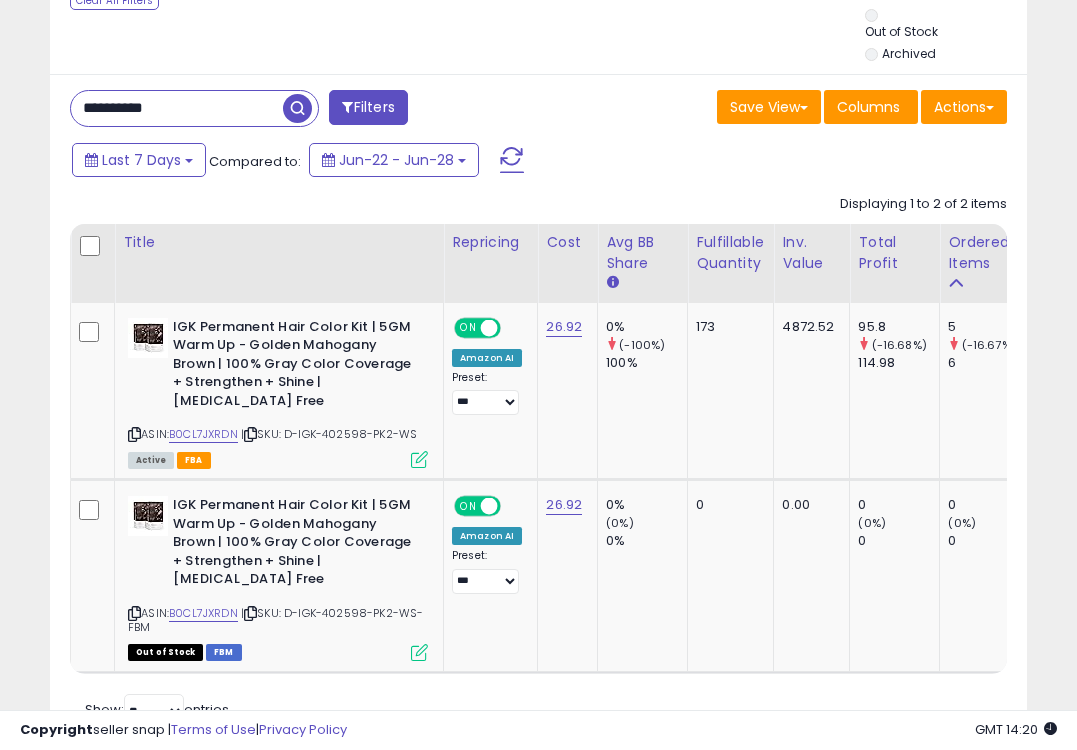 click on "**********" at bounding box center (177, 108) 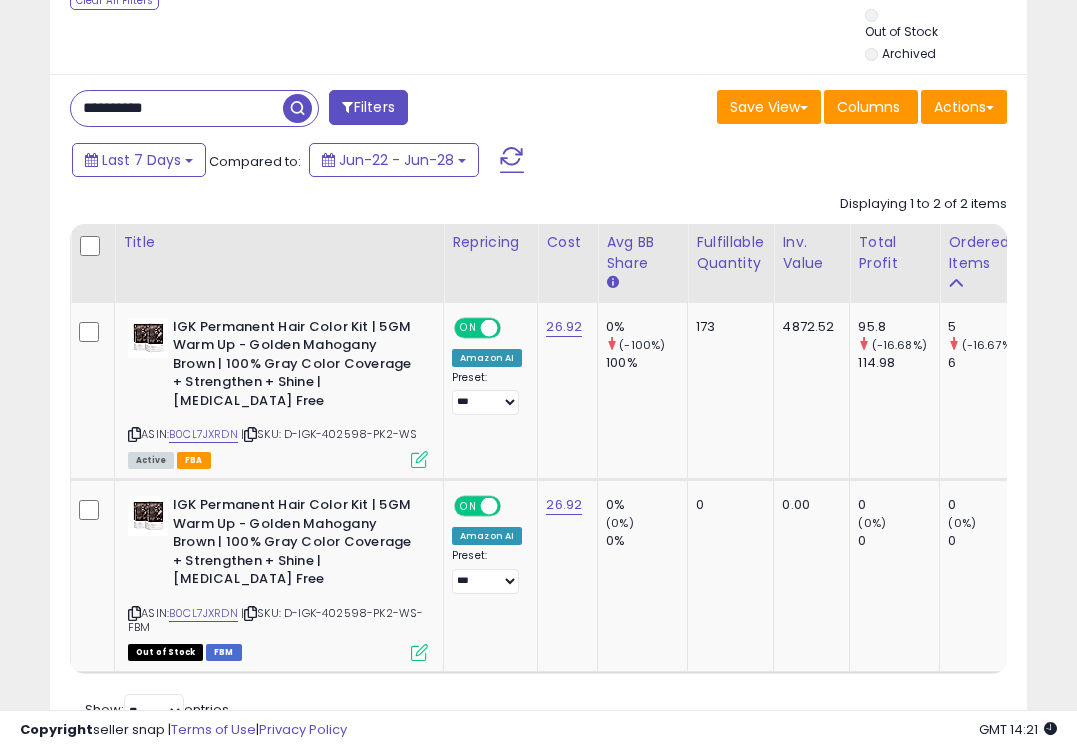 click on "**********" at bounding box center [177, 108] 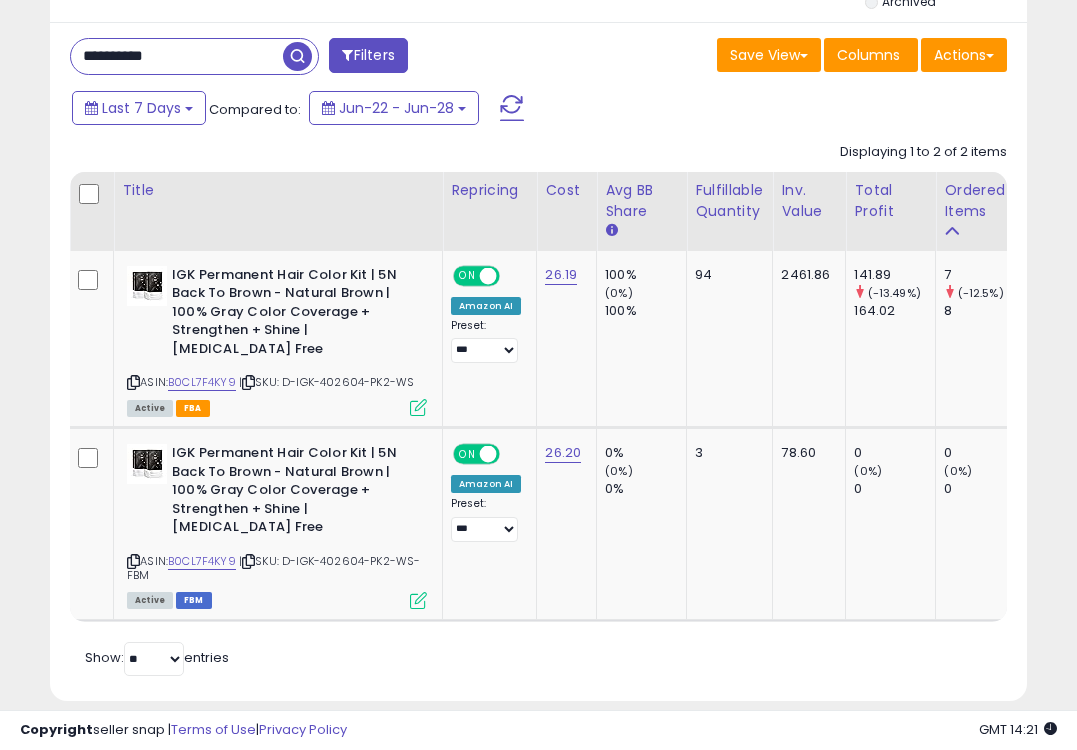 click on "**********" at bounding box center (177, 56) 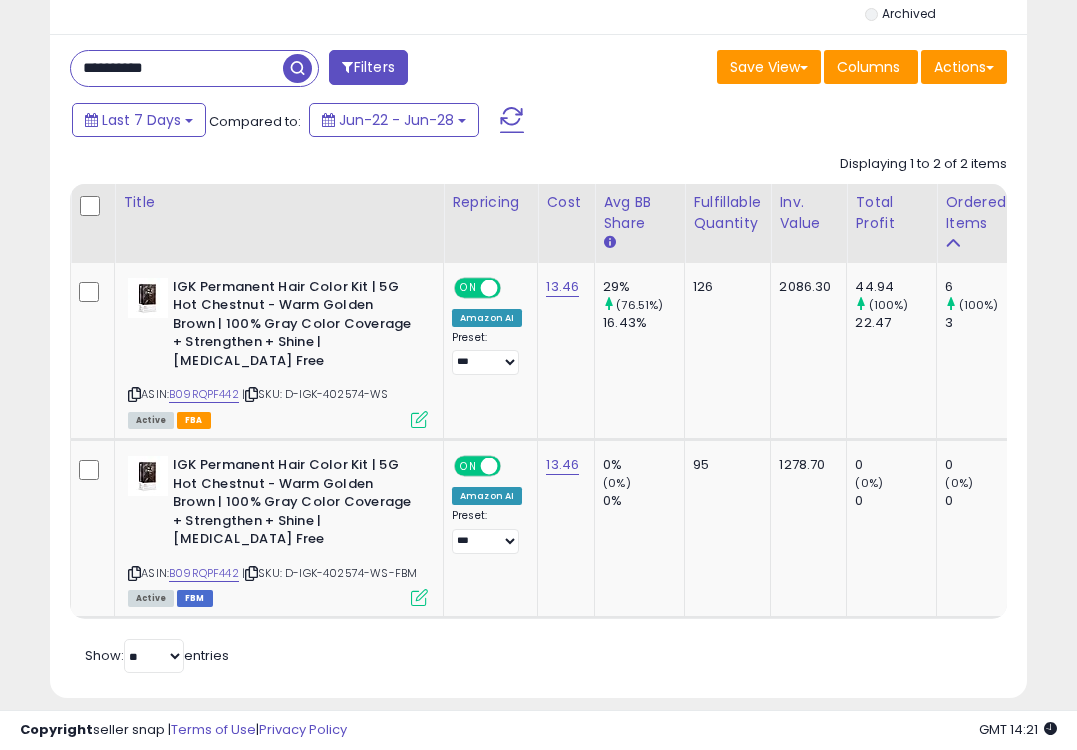 click on "**********" at bounding box center (177, 68) 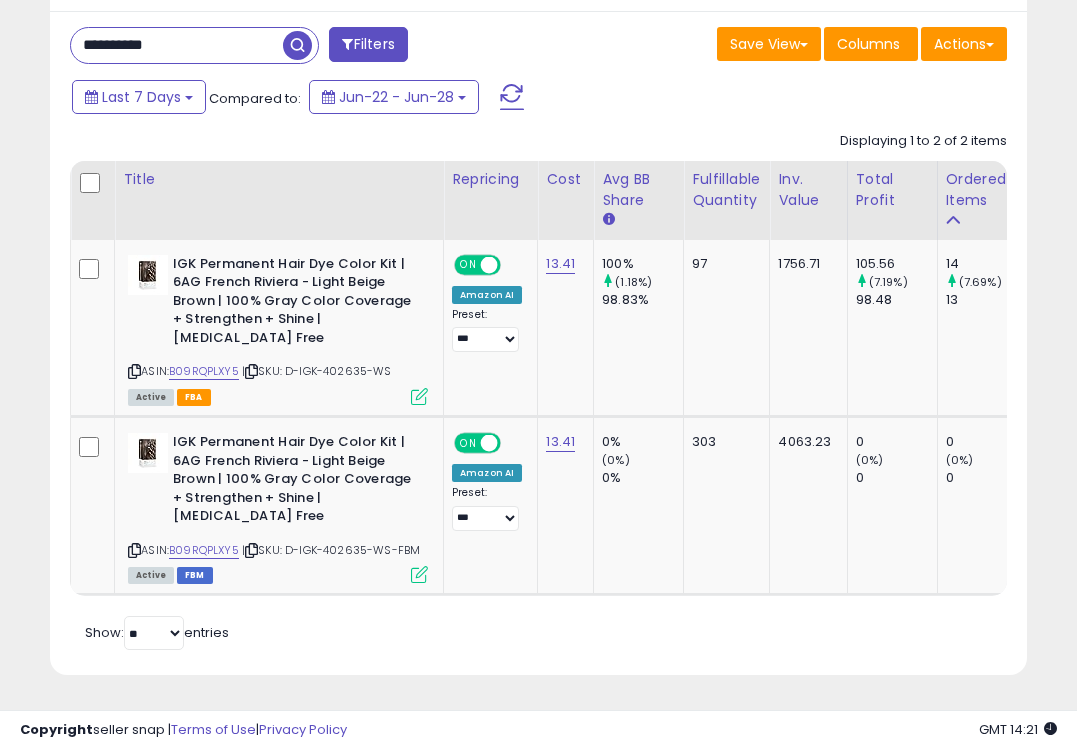 click on "**********" at bounding box center (177, 45) 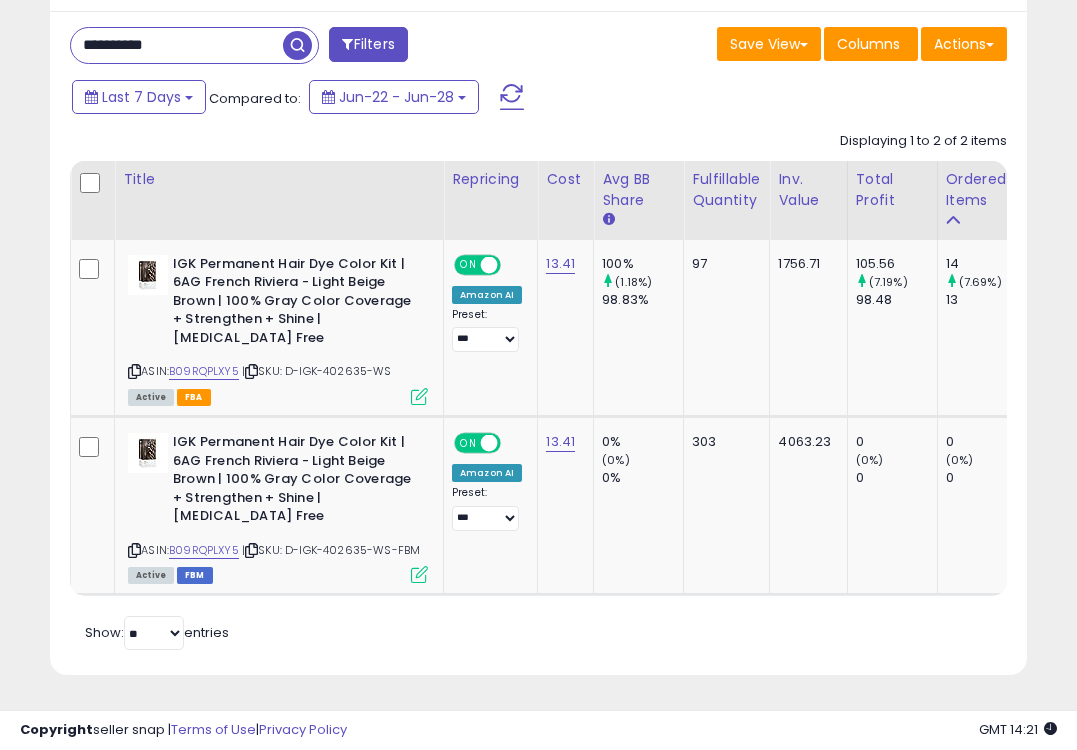 paste 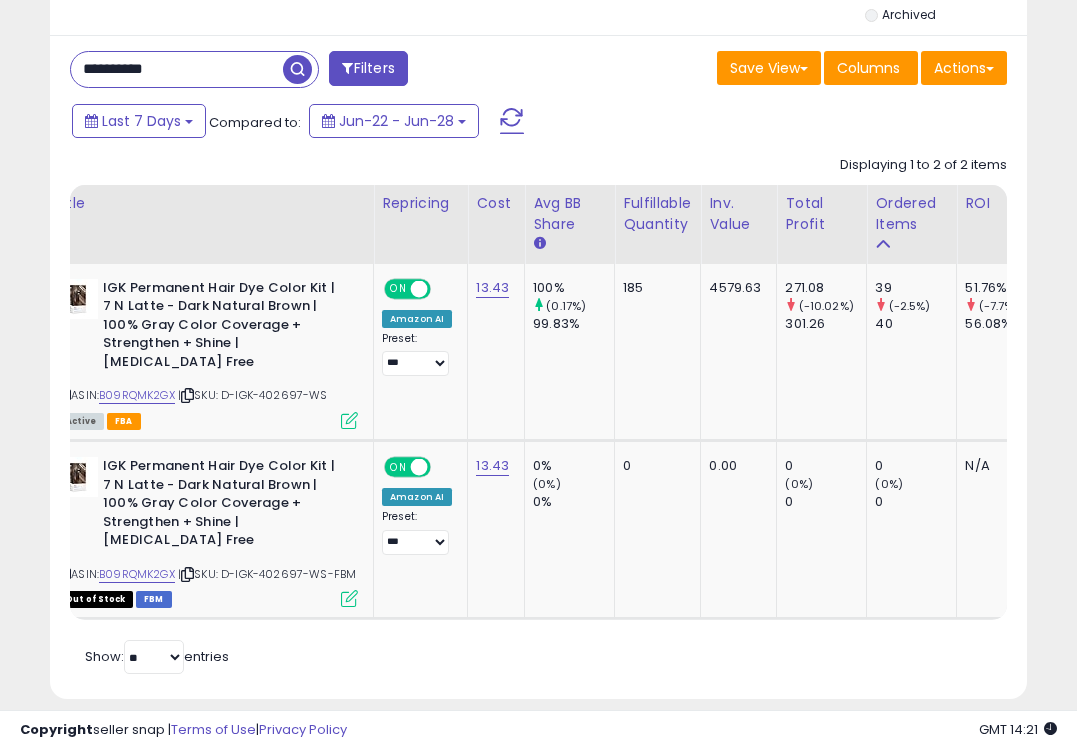 click on "**********" at bounding box center (177, 69) 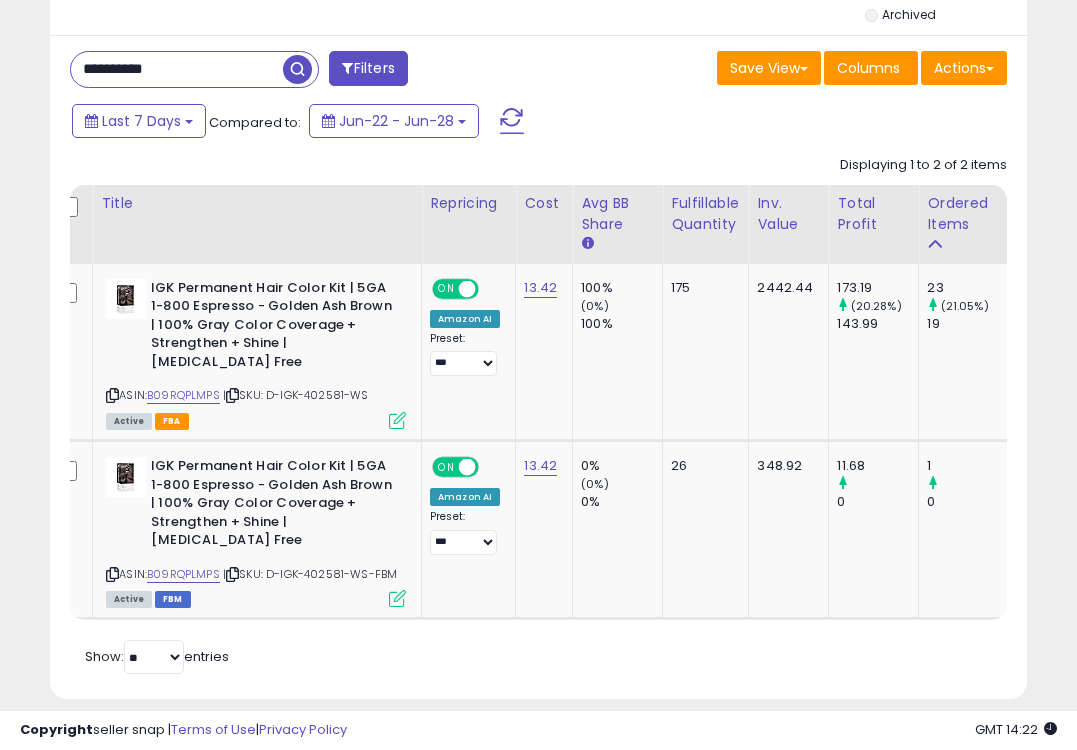 click on "**********" at bounding box center (194, 69) 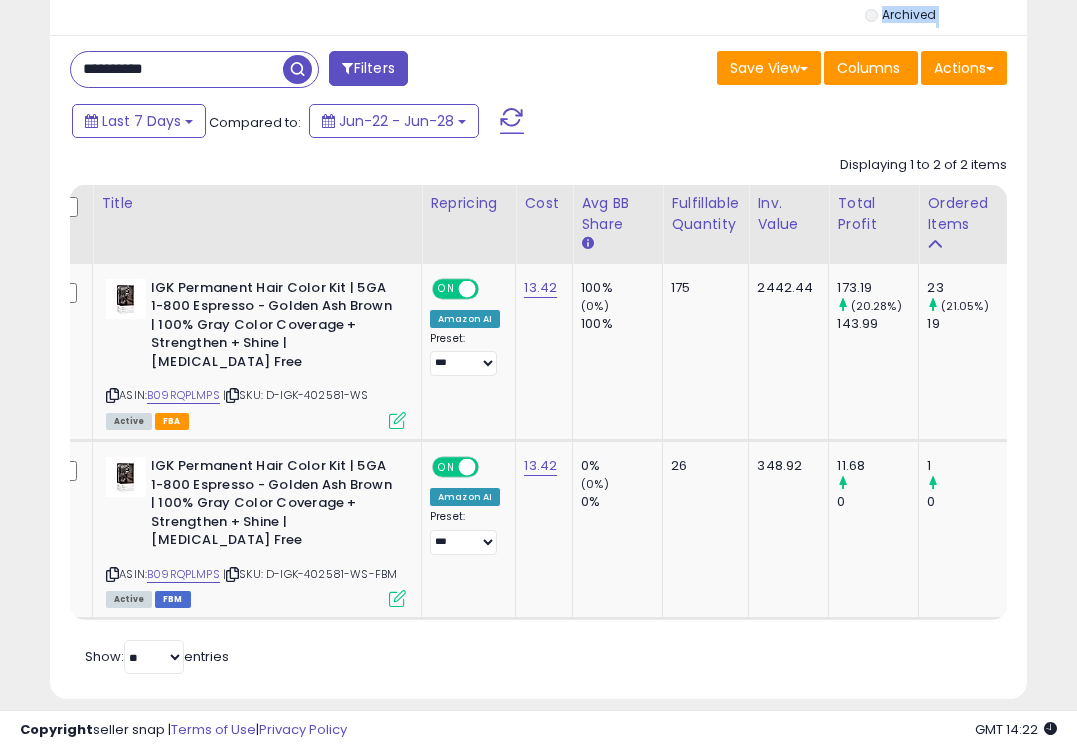 click on "**********" at bounding box center [194, 69] 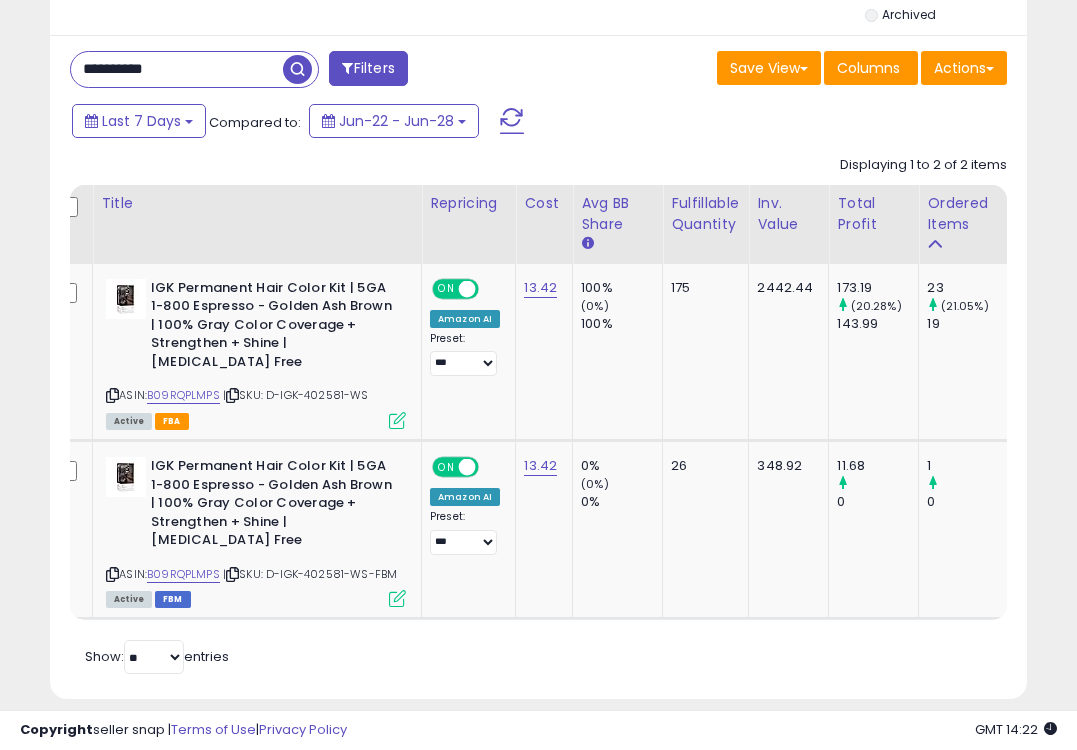 click on "**********" at bounding box center [177, 69] 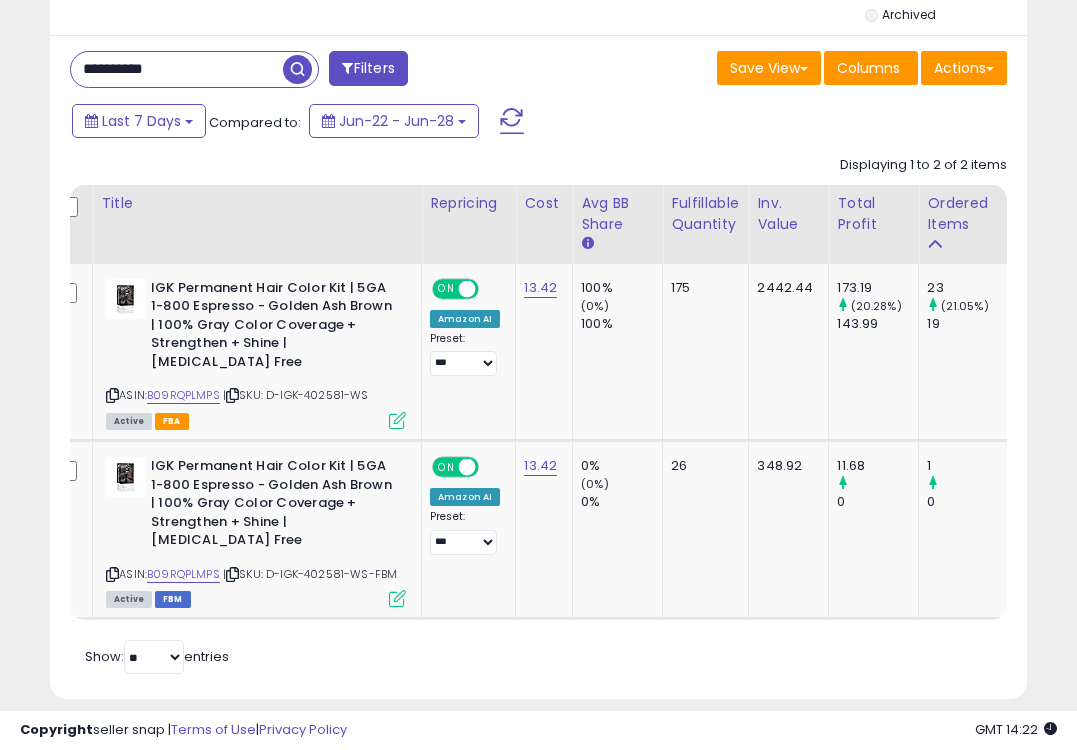click on "**********" at bounding box center (177, 69) 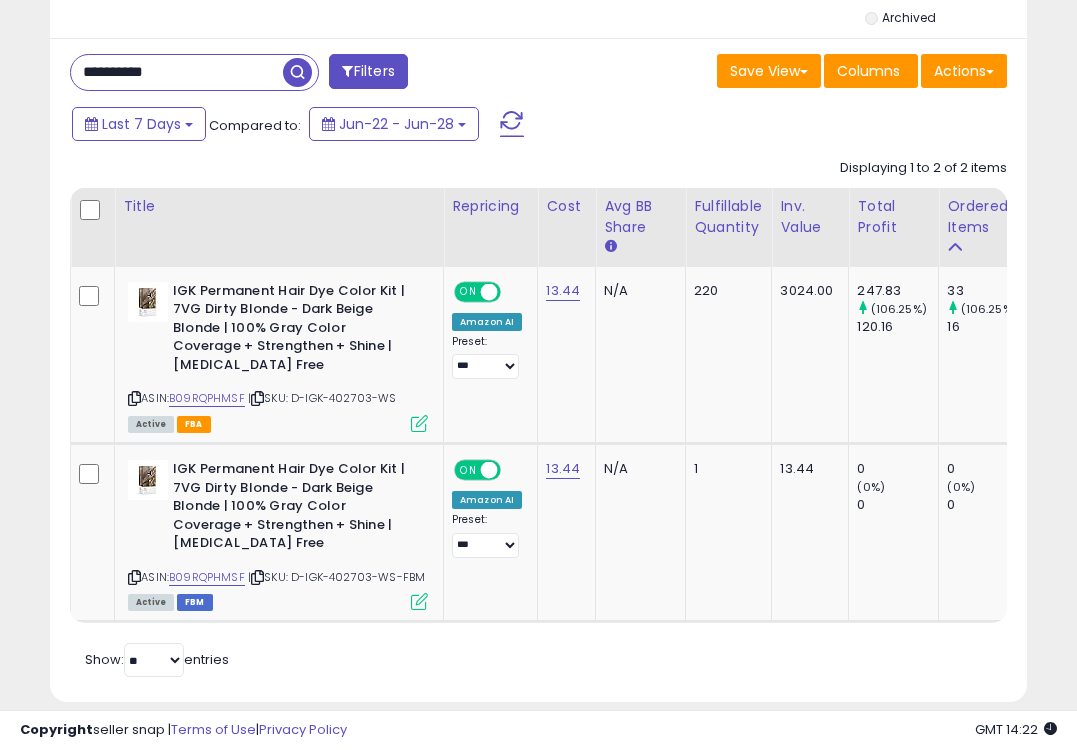 click on "**********" at bounding box center [177, 72] 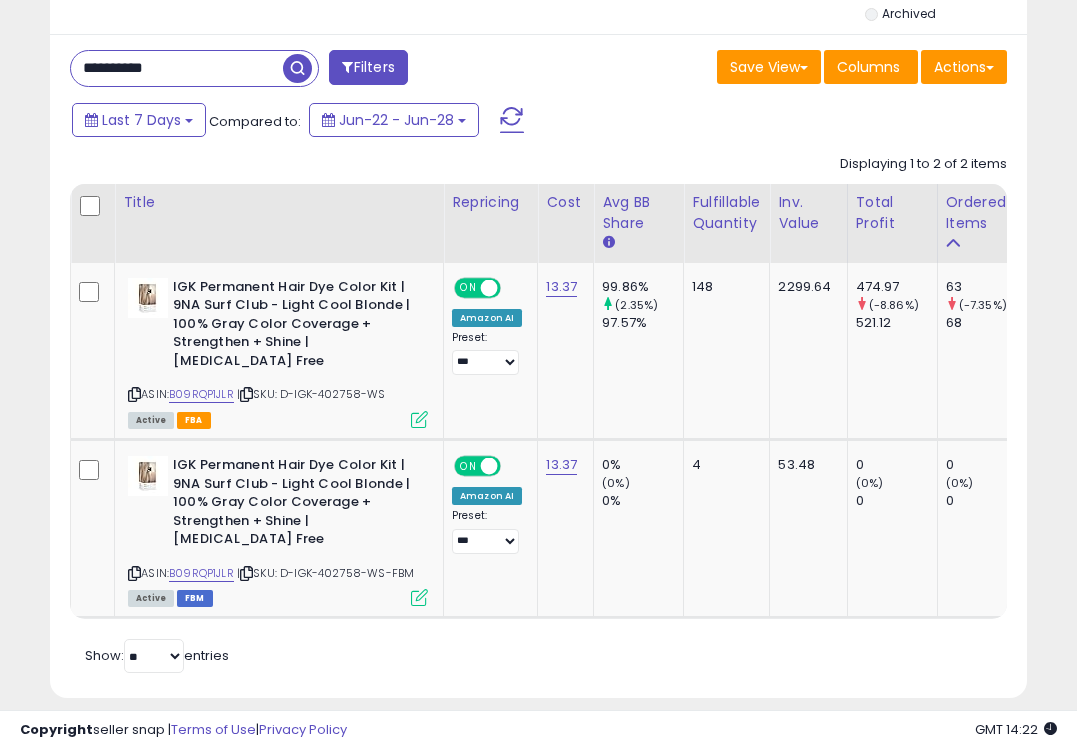 click on "**********" at bounding box center (177, 68) 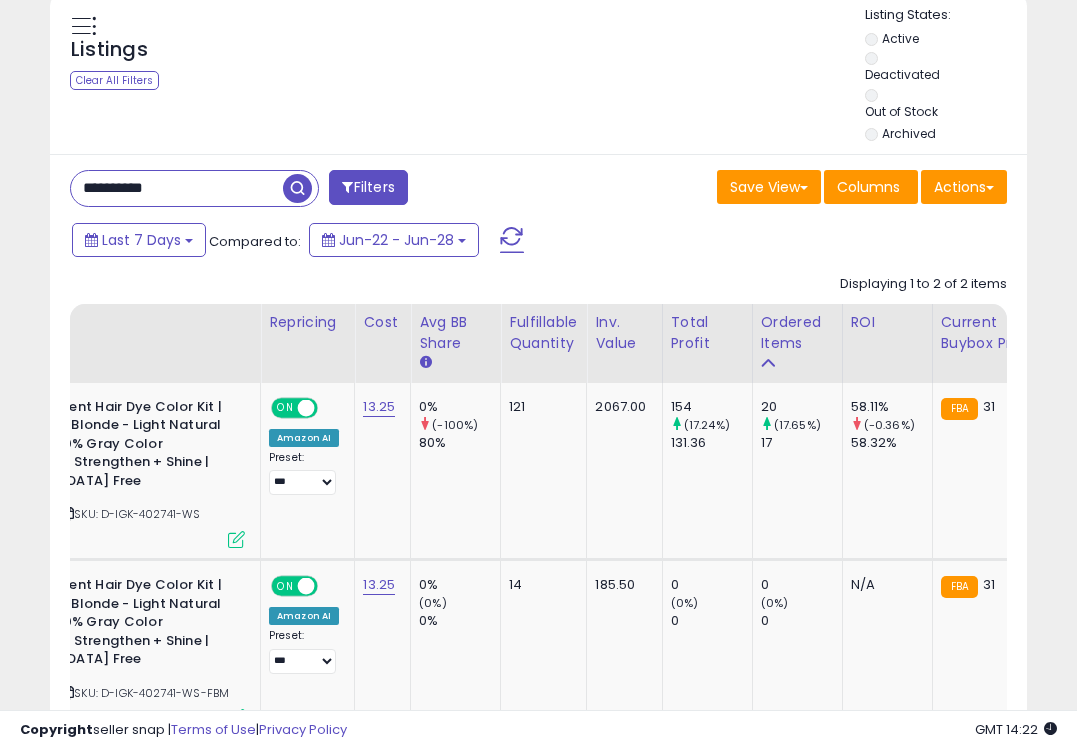 click on "**********" at bounding box center (177, 188) 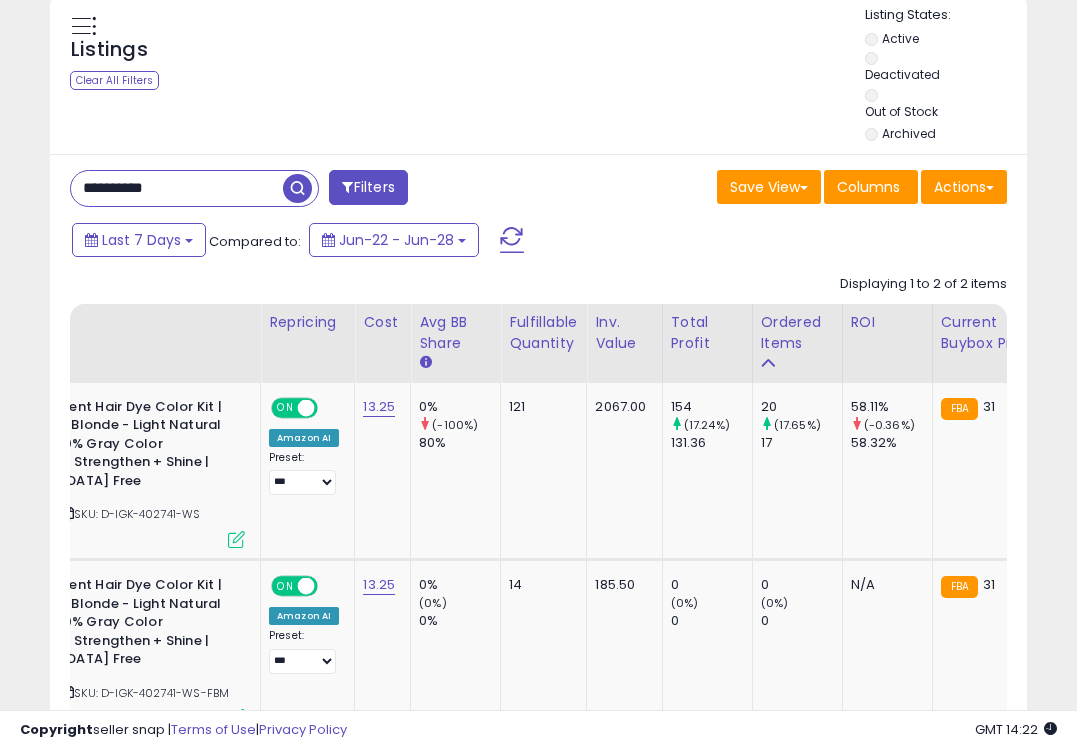 paste 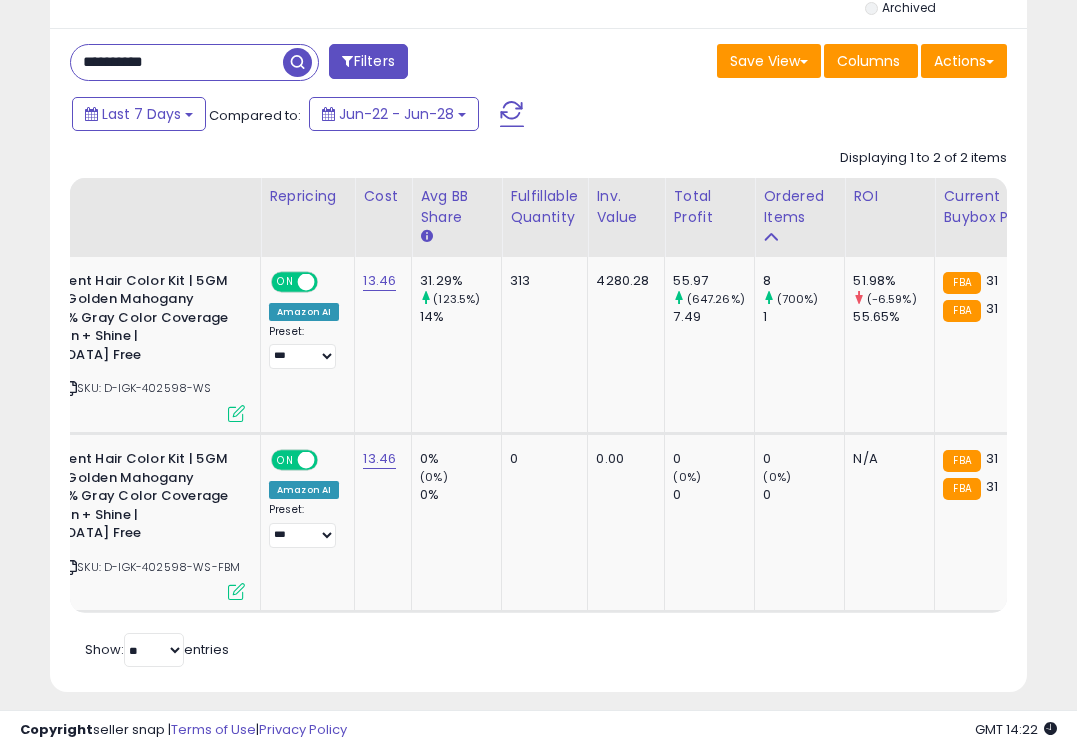 click on "**********" at bounding box center (177, 62) 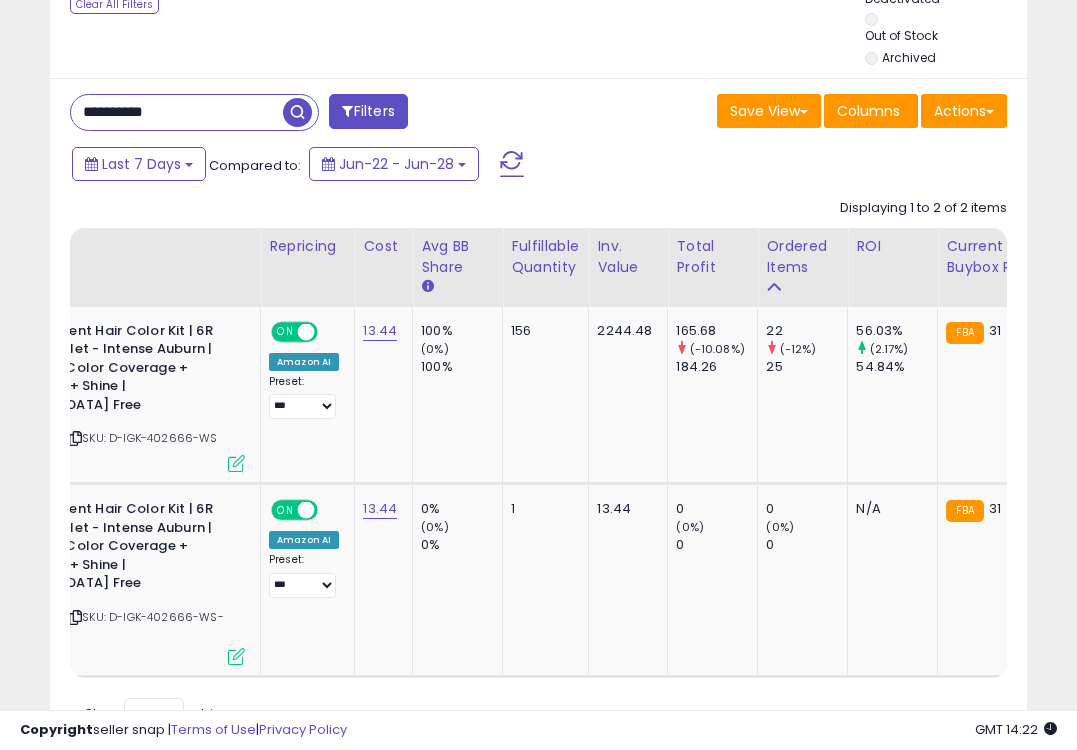 click on "**********" at bounding box center [177, 112] 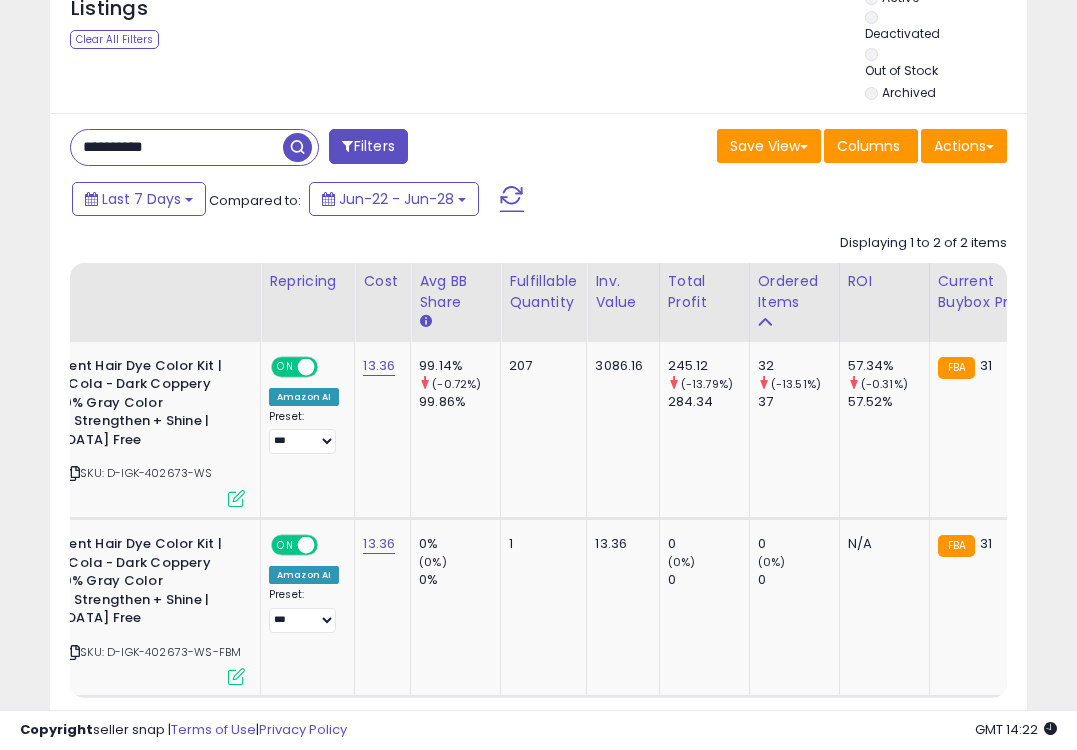 click on "**********" at bounding box center [177, 147] 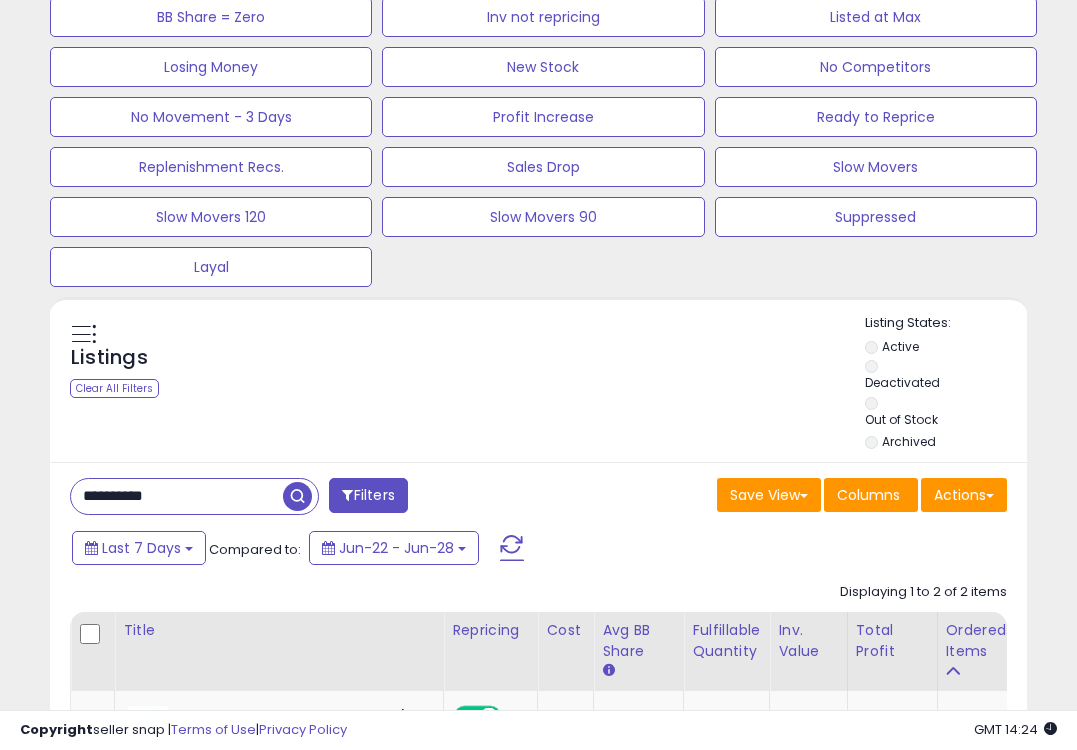 scroll, scrollTop: 943, scrollLeft: 0, axis: vertical 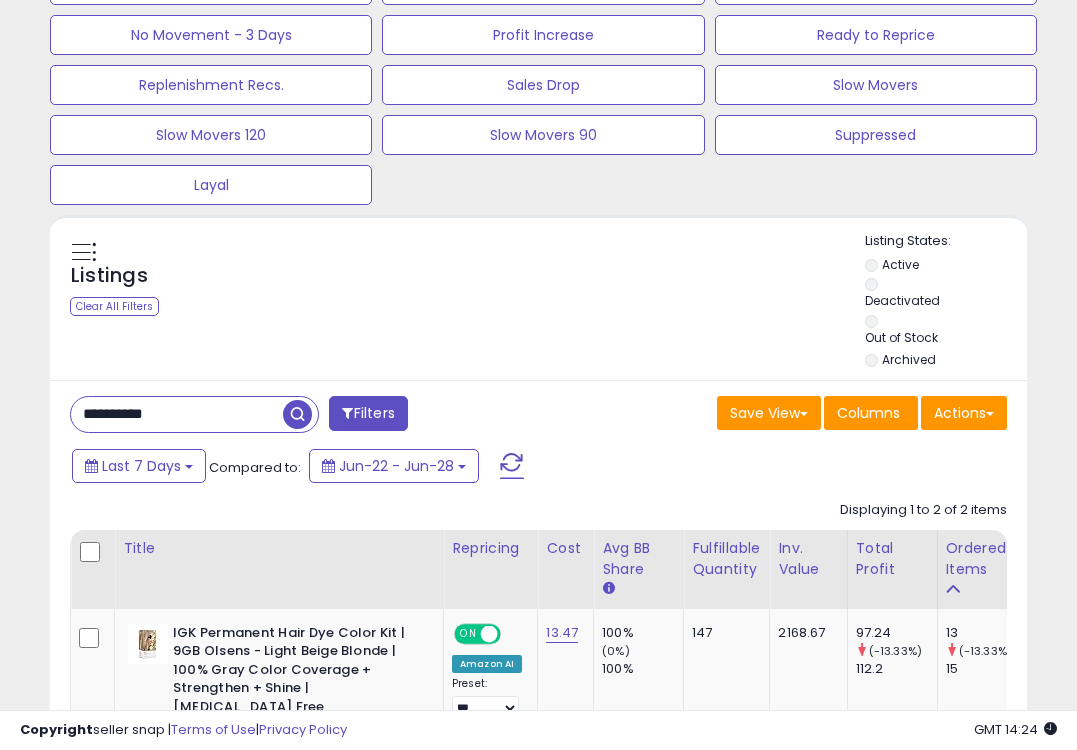 click on "**********" at bounding box center (177, 414) 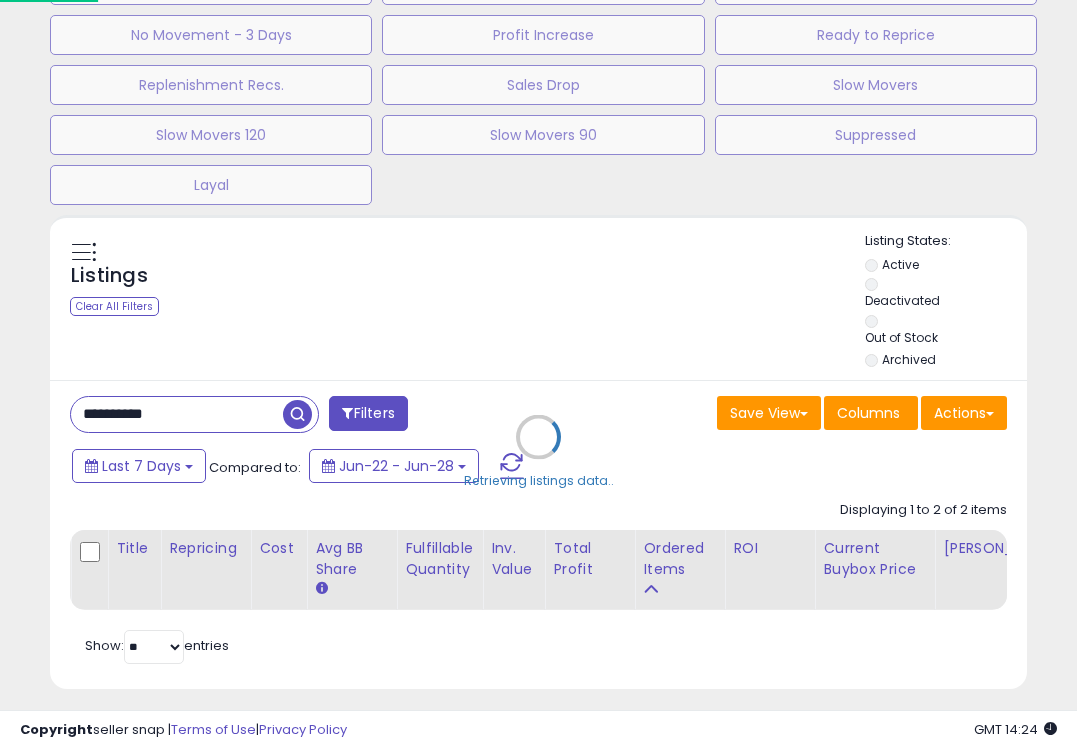 scroll, scrollTop: 999590, scrollLeft: 999427, axis: both 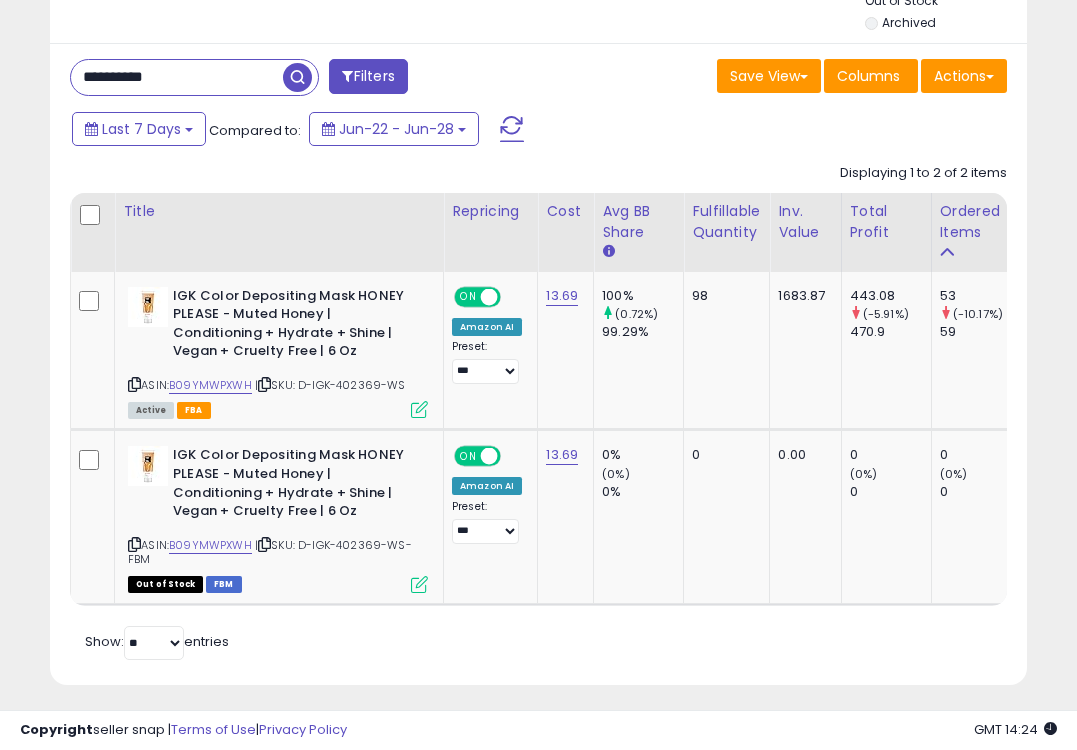 click on "**********" at bounding box center (177, 77) 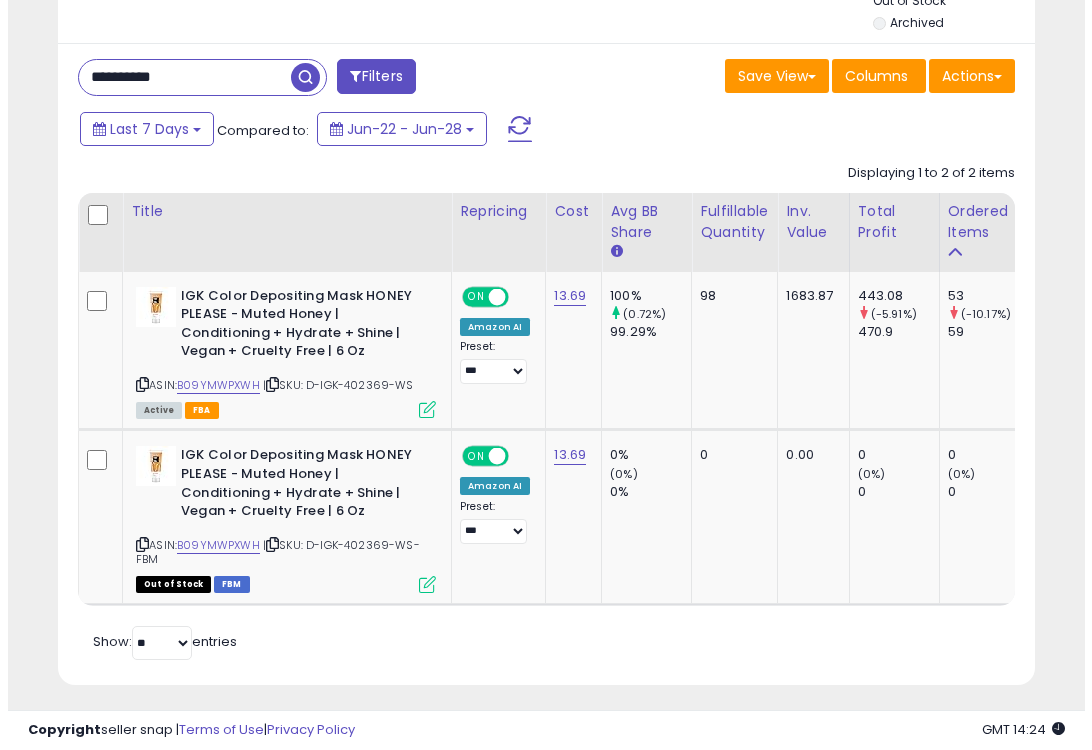 scroll, scrollTop: 972, scrollLeft: 0, axis: vertical 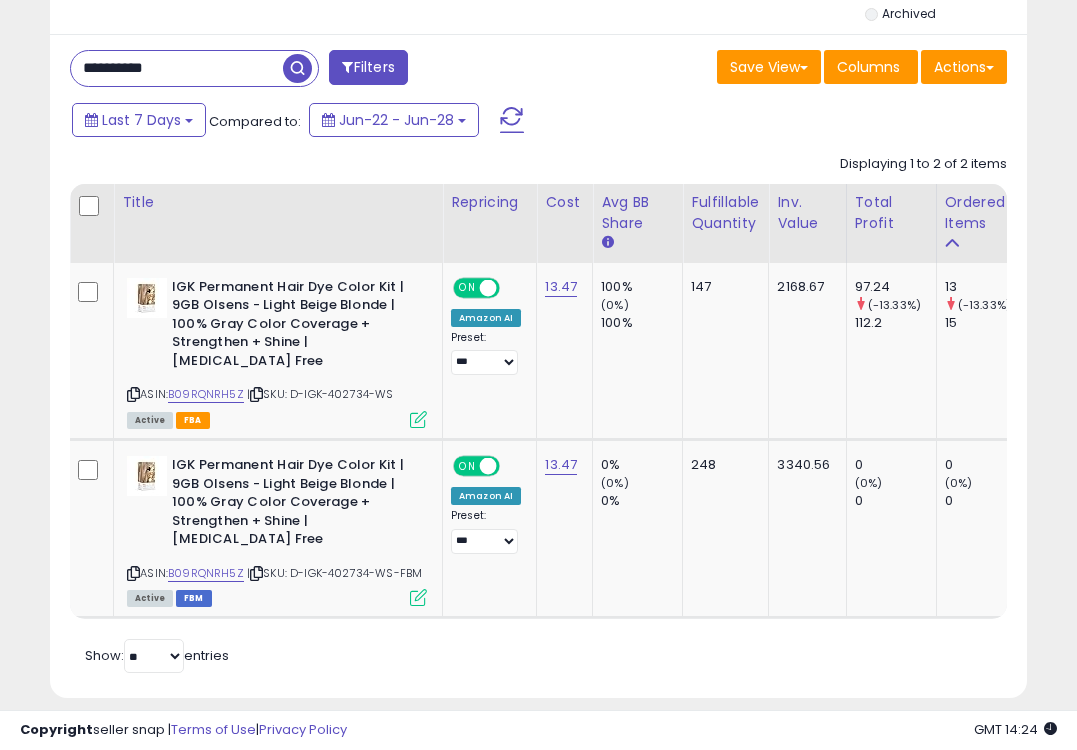 click on "**********" at bounding box center [177, 68] 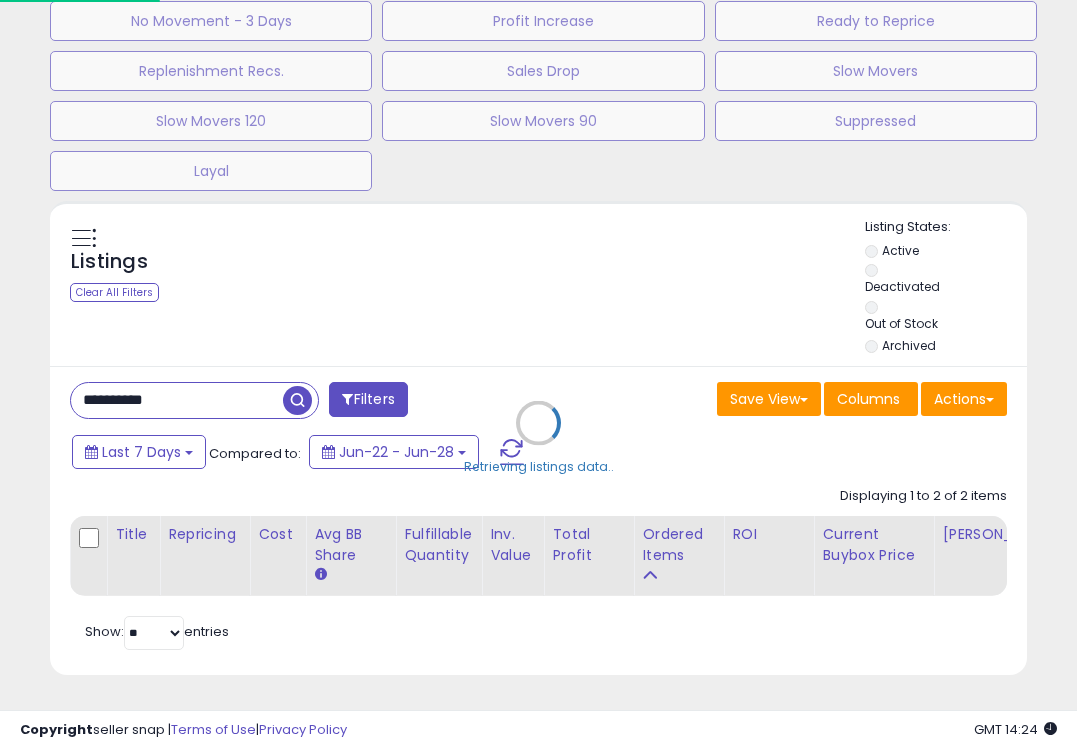 scroll, scrollTop: 999590, scrollLeft: 999427, axis: both 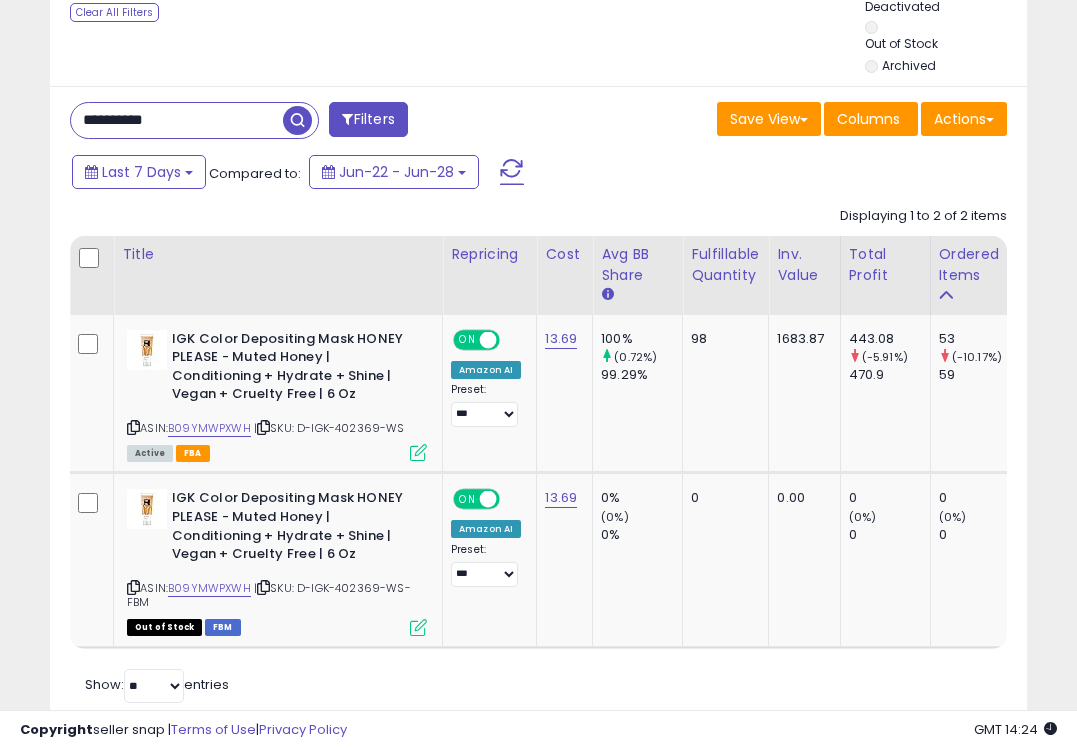 click on "**********" at bounding box center (177, 120) 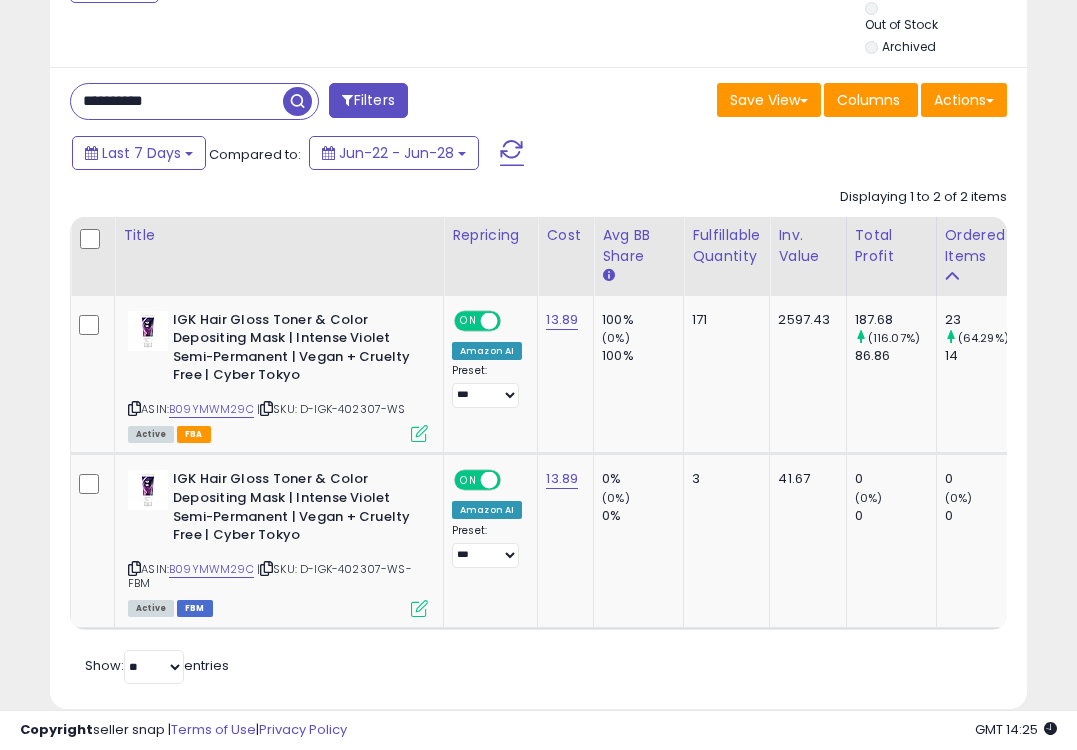click on "**********" at bounding box center (177, 101) 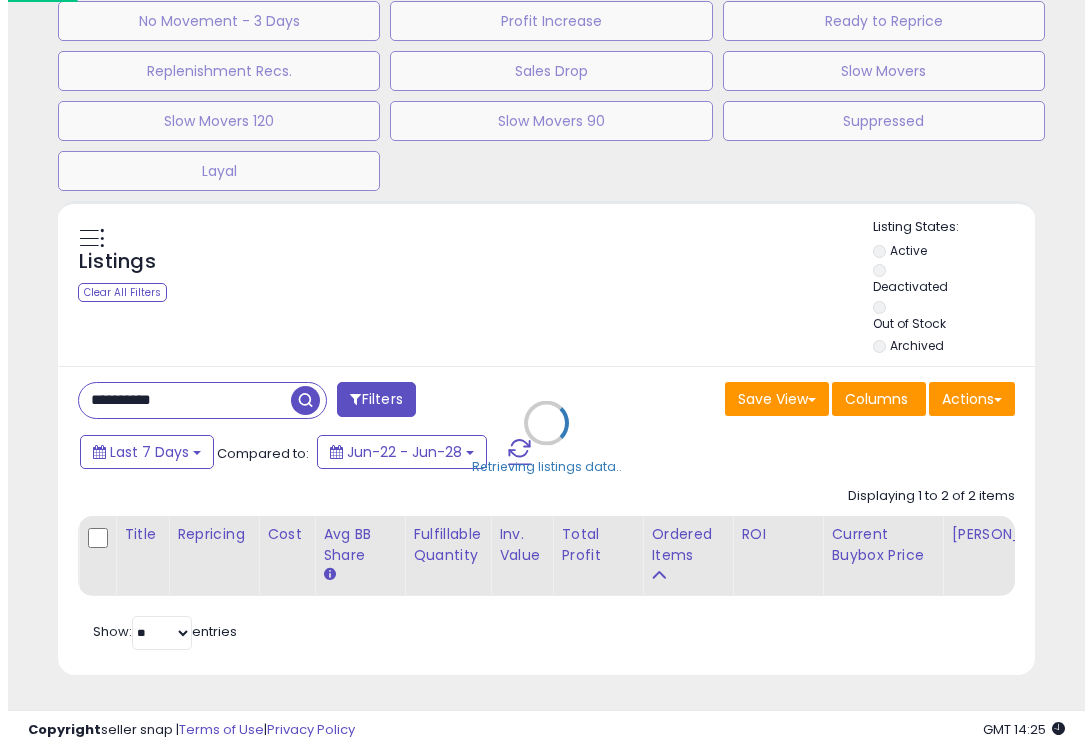 scroll, scrollTop: 972, scrollLeft: 0, axis: vertical 